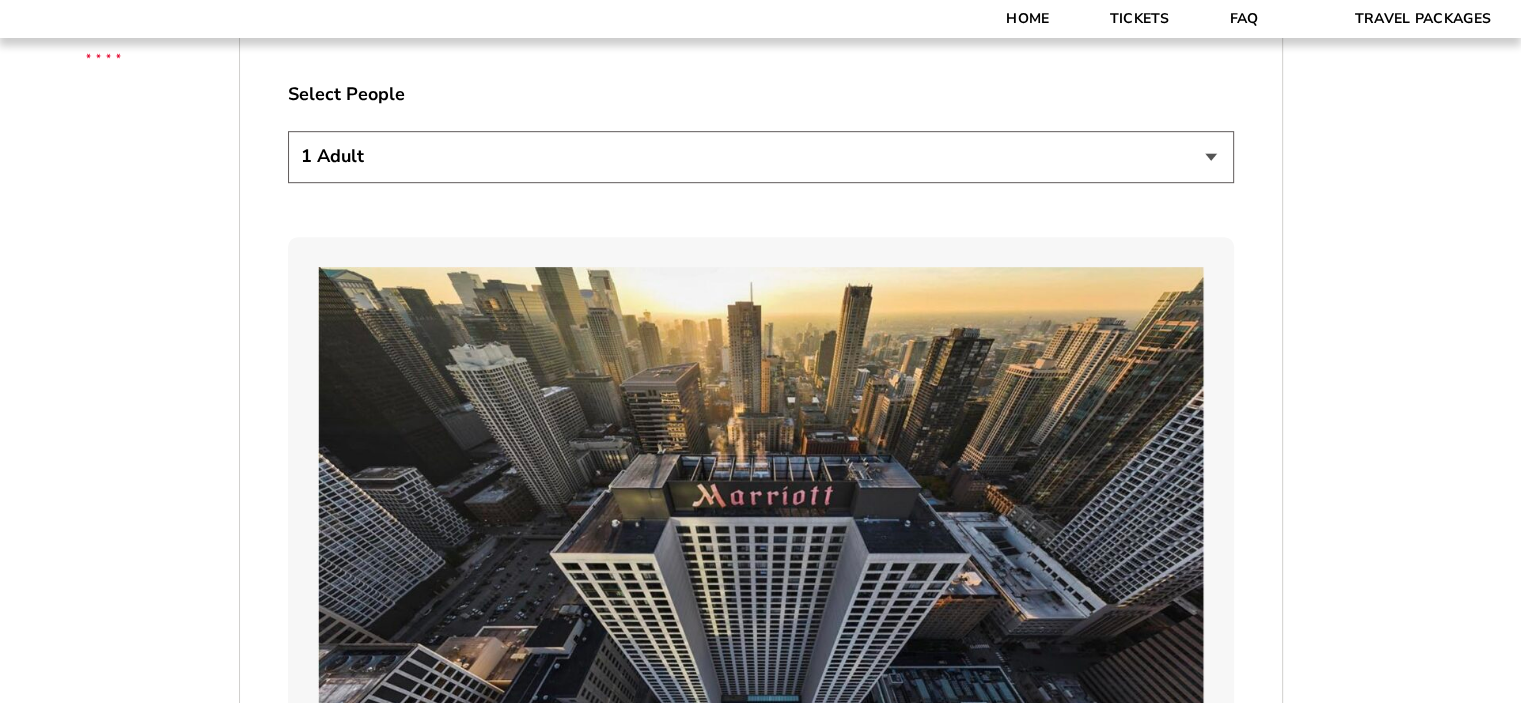 scroll, scrollTop: 1190, scrollLeft: 0, axis: vertical 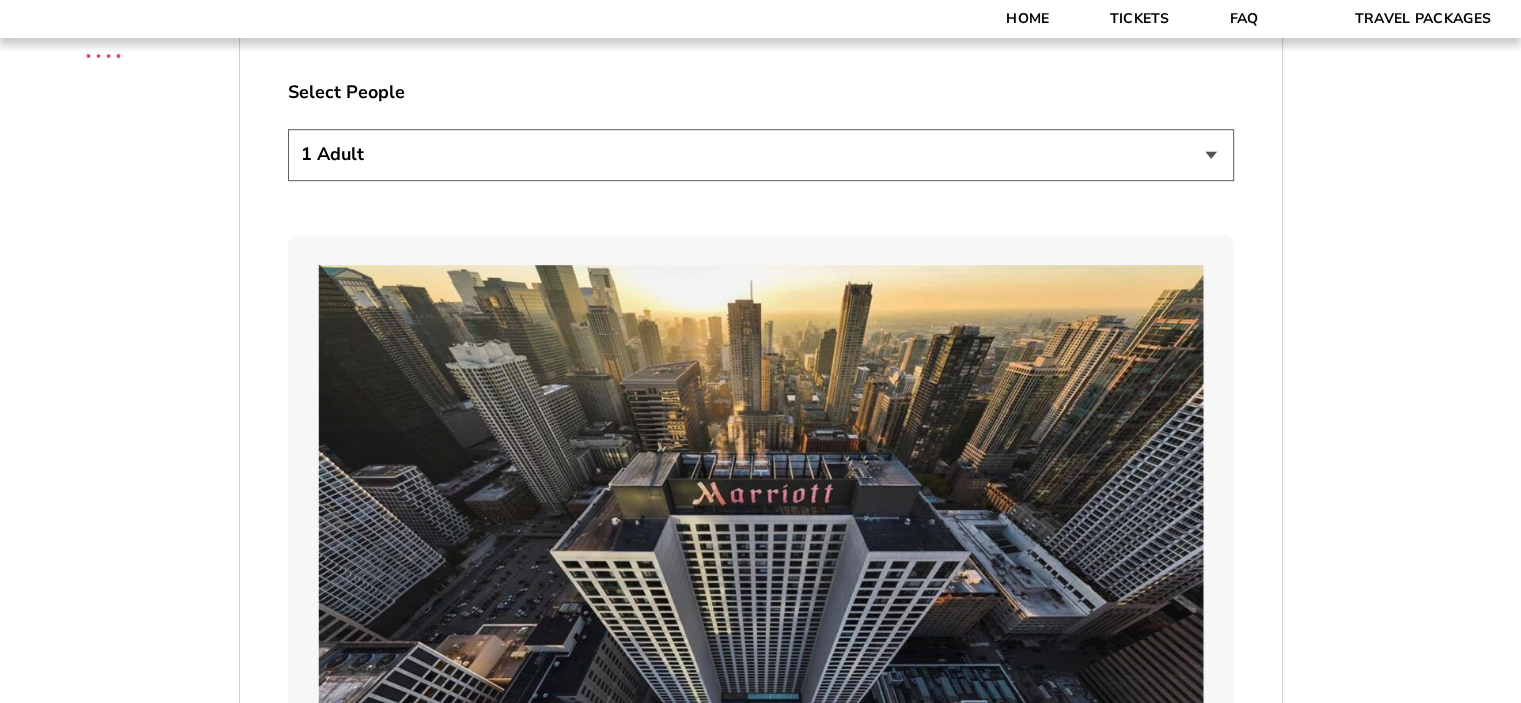 click on "1 Adult
2 Adults
3 Adults
4 Adults
2 Adults + 1 Child
2 Adults + 2 Children
2 Adults + 3 Children" at bounding box center (761, 154) 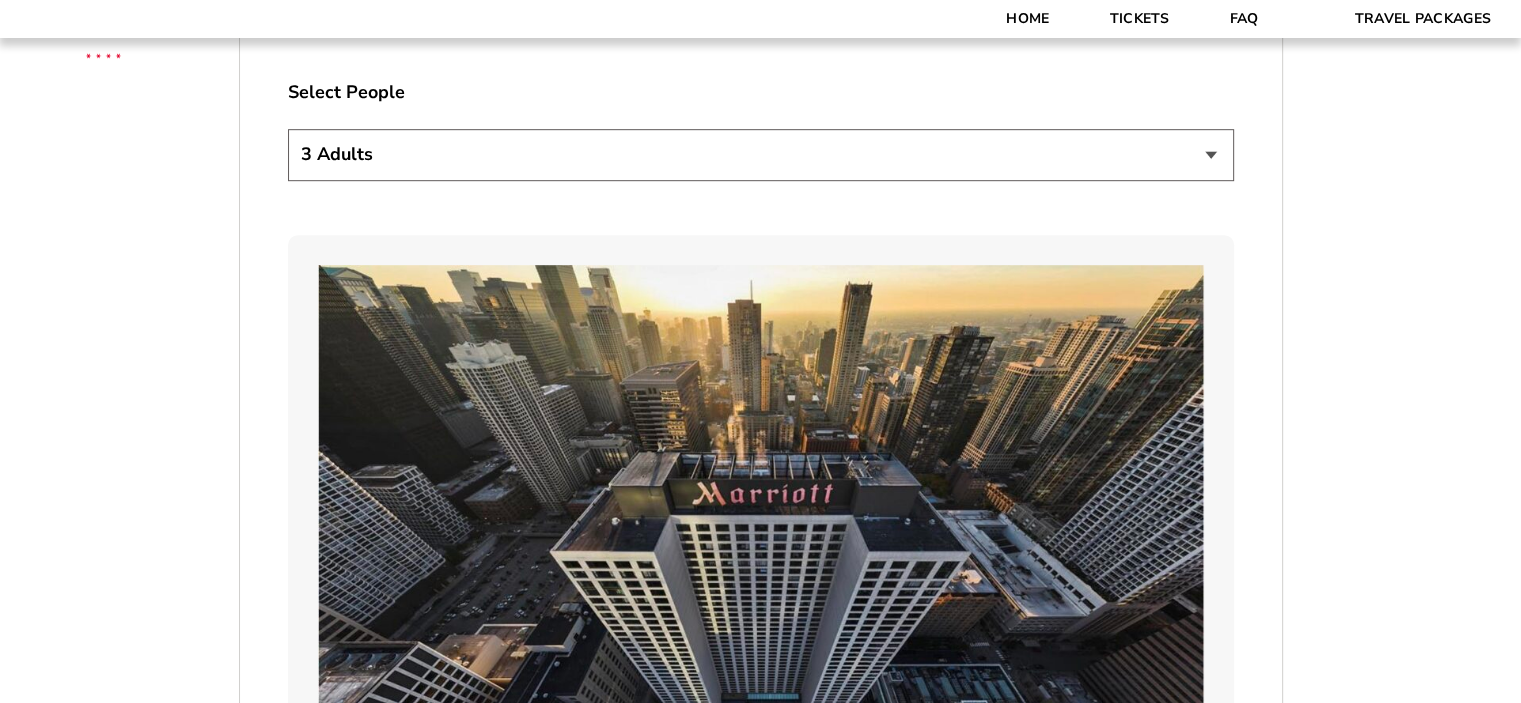 click on "1 Adult
2 Adults
3 Adults
4 Adults
2 Adults + 1 Child
2 Adults + 2 Children
2 Adults + 3 Children" at bounding box center (761, 154) 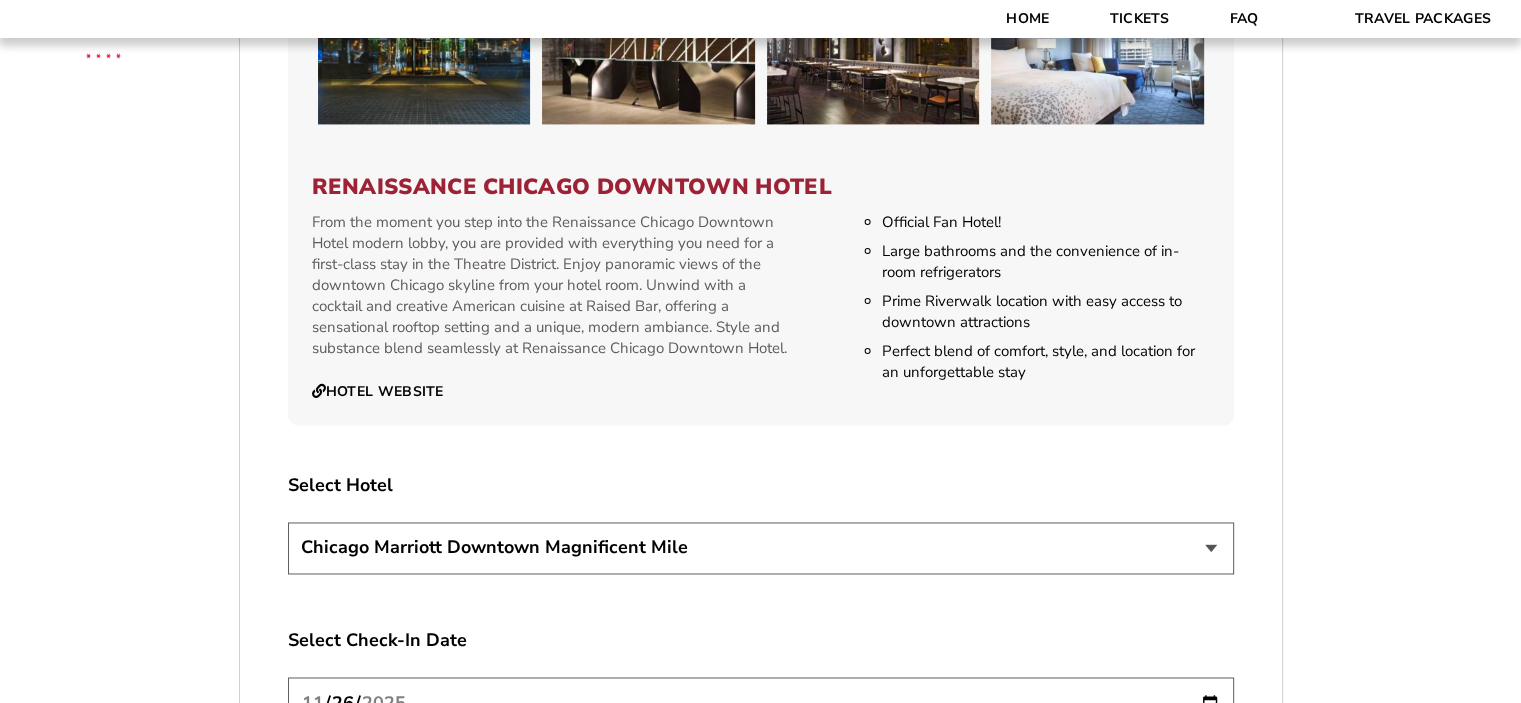 scroll, scrollTop: 3192, scrollLeft: 0, axis: vertical 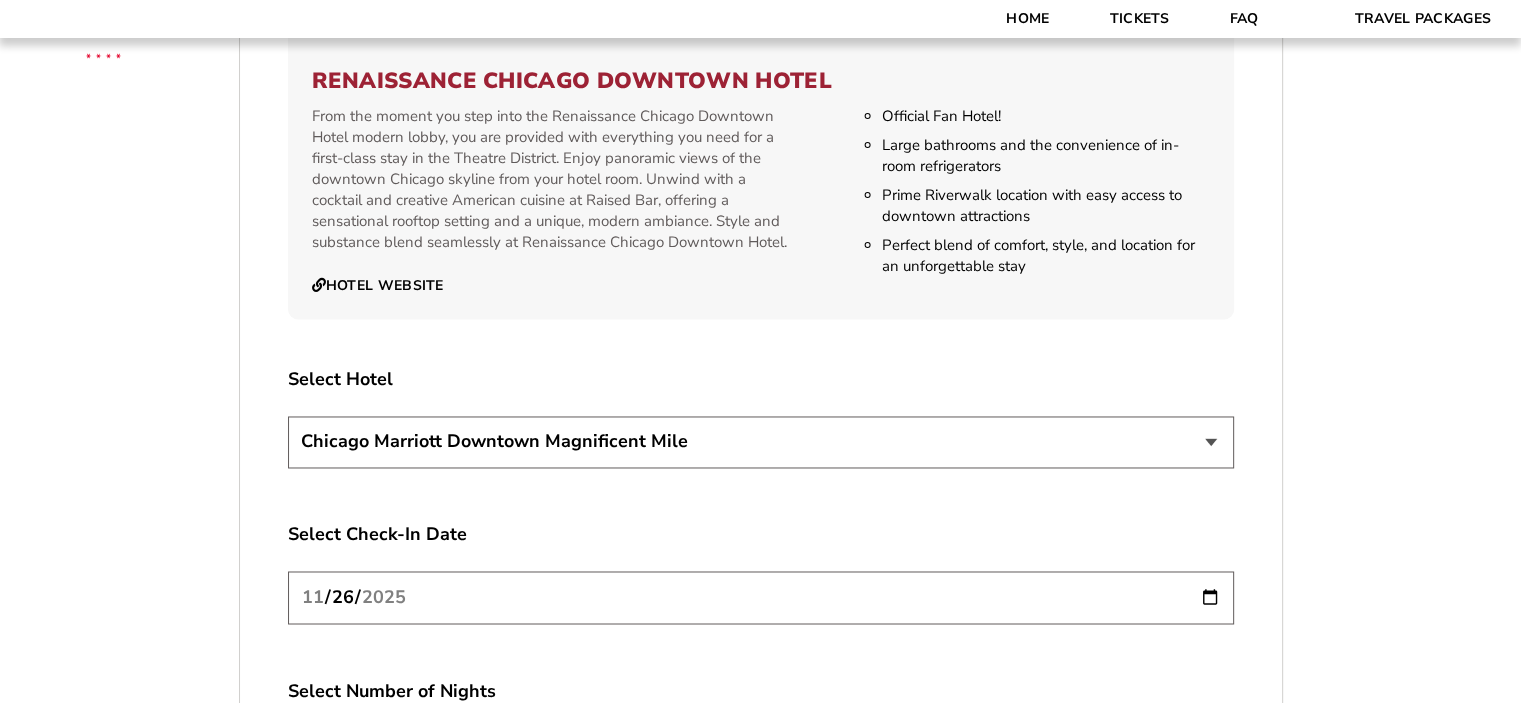 click on "Chicago Marriott Downtown Magnificent Mile Renaissance Chicago Downtown Hotel" at bounding box center (761, 441) 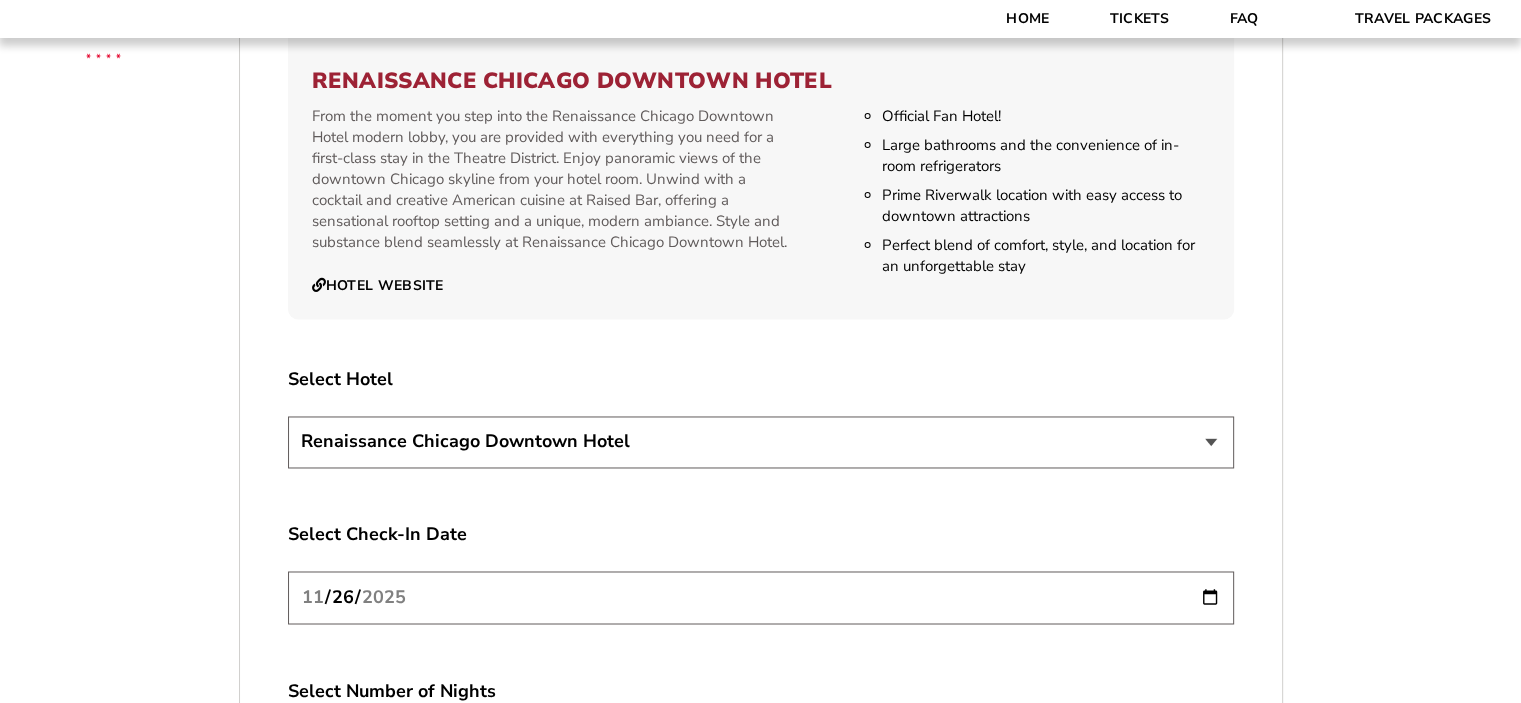 click on "Chicago Marriott Downtown Magnificent Mile Renaissance Chicago Downtown Hotel" at bounding box center (761, 441) 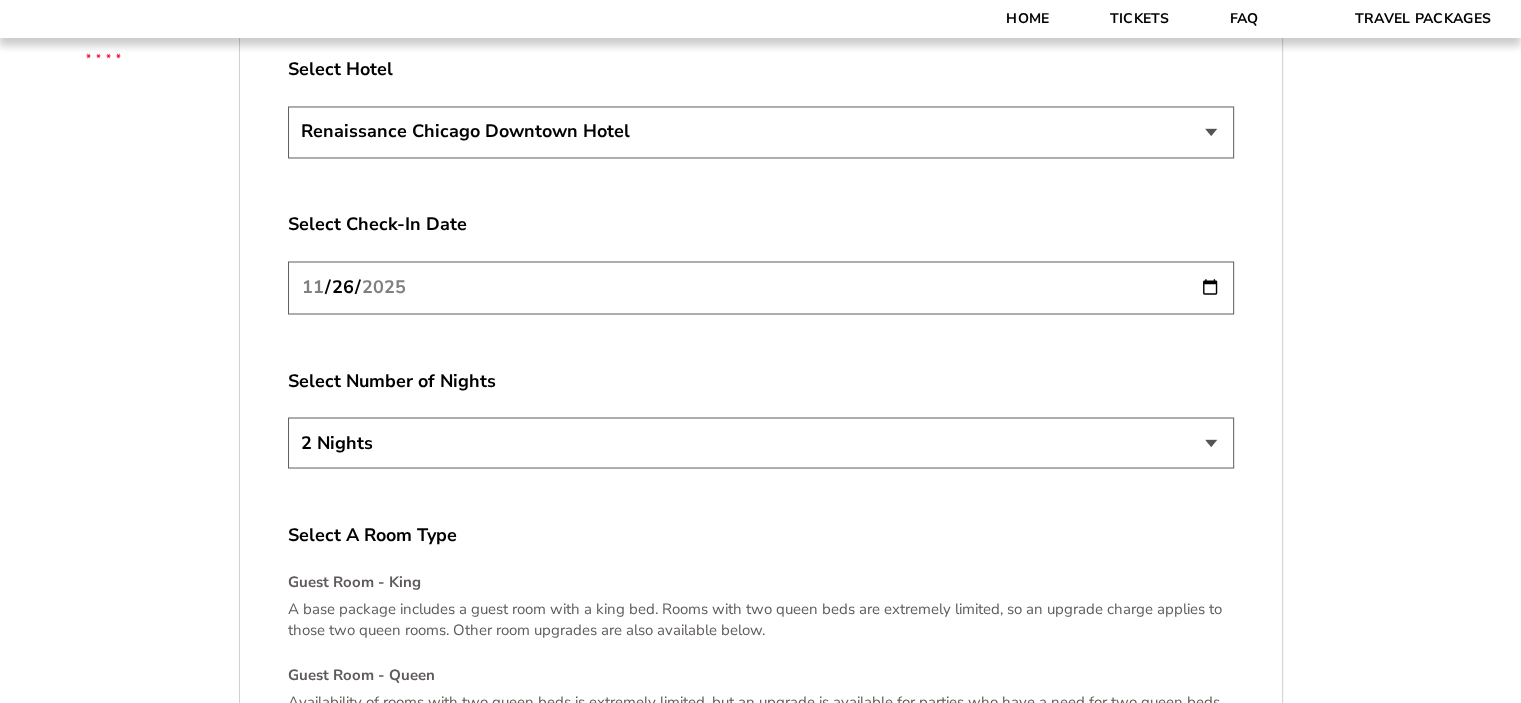 scroll, scrollTop: 3520, scrollLeft: 0, axis: vertical 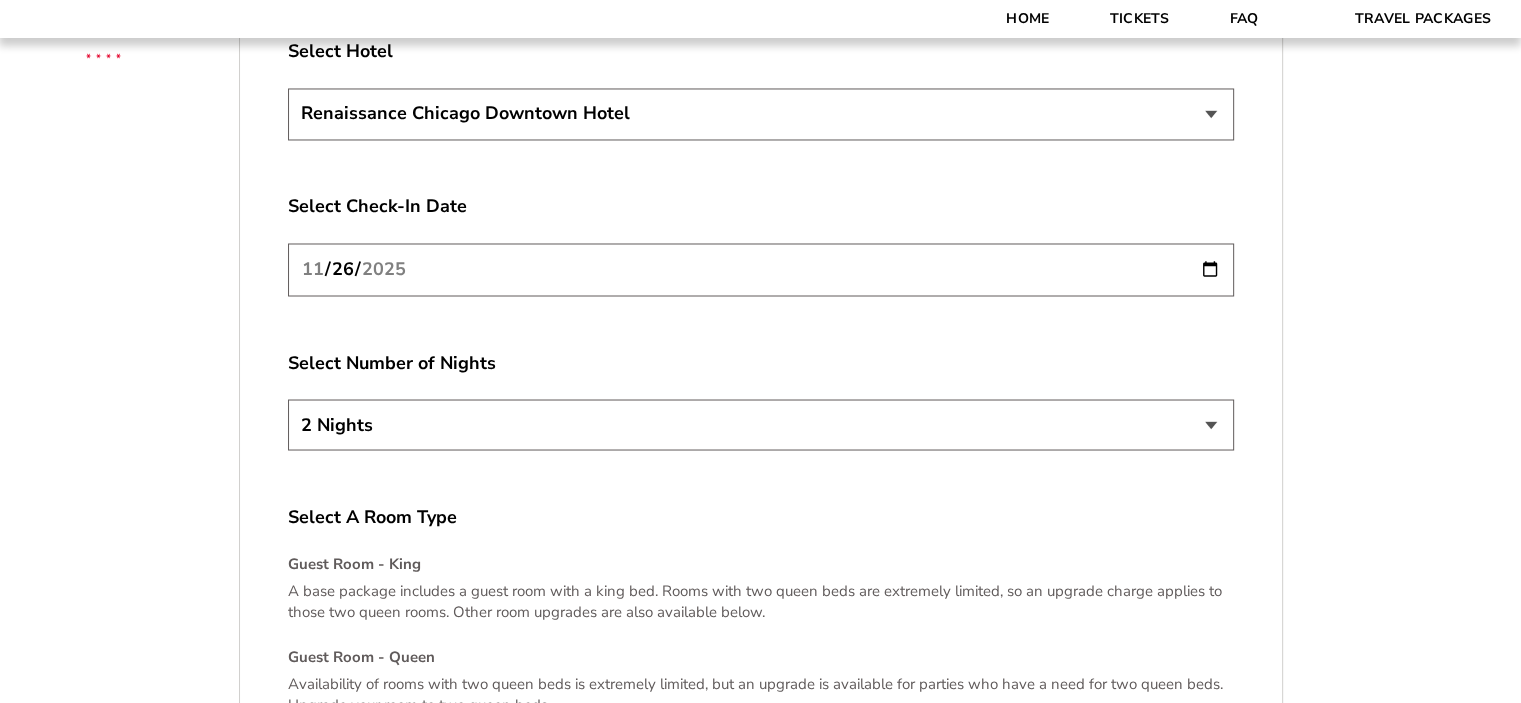click on "2025-11-26" at bounding box center [761, 269] 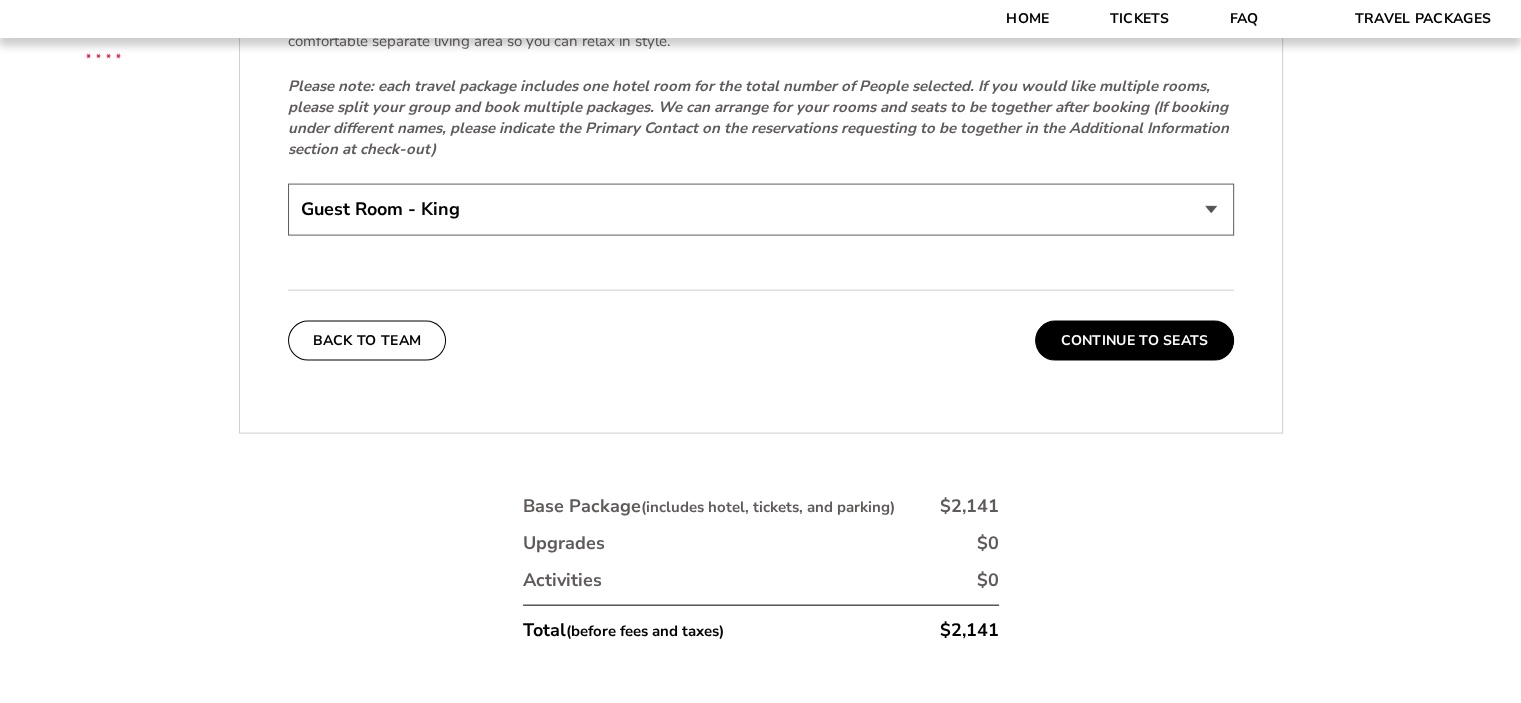 scroll, scrollTop: 4276, scrollLeft: 0, axis: vertical 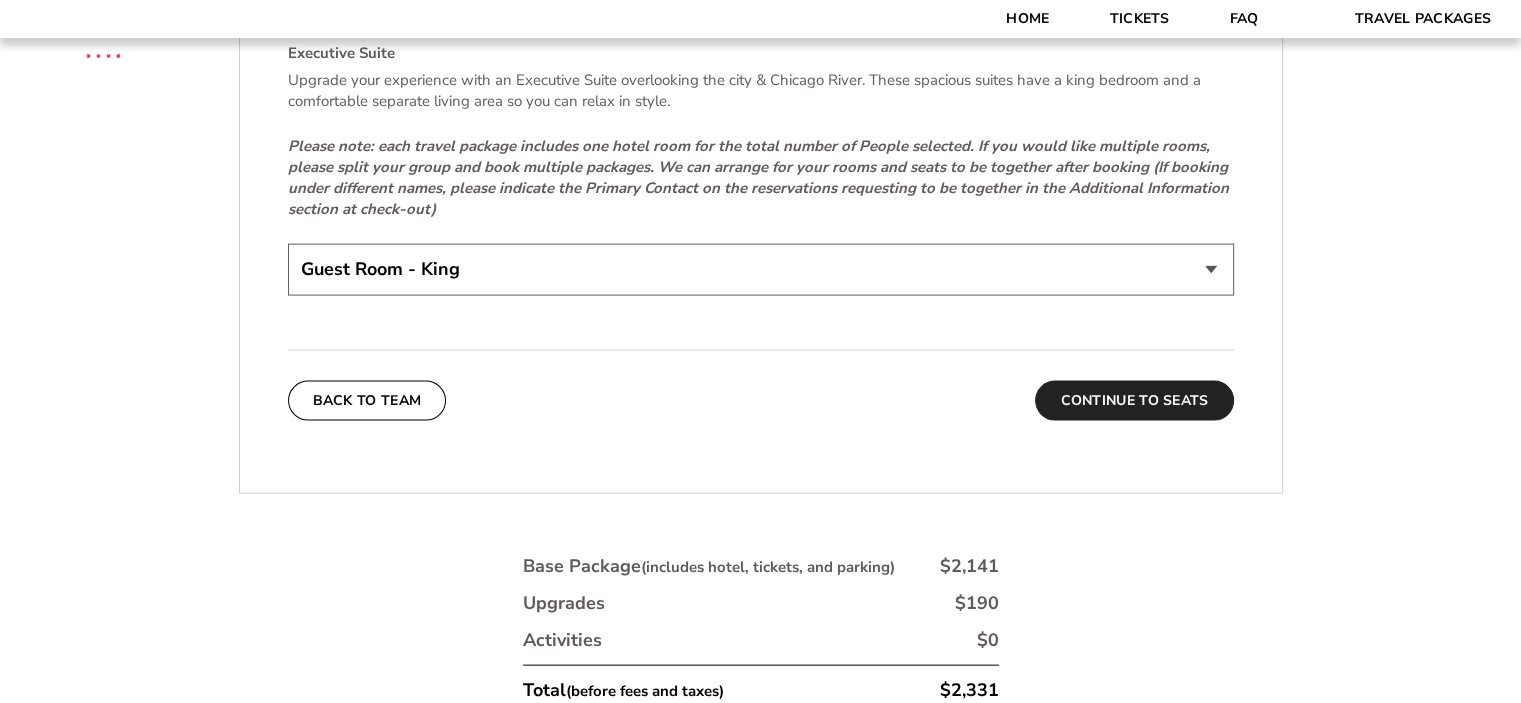 click on "Continue To Seats" at bounding box center [1134, 401] 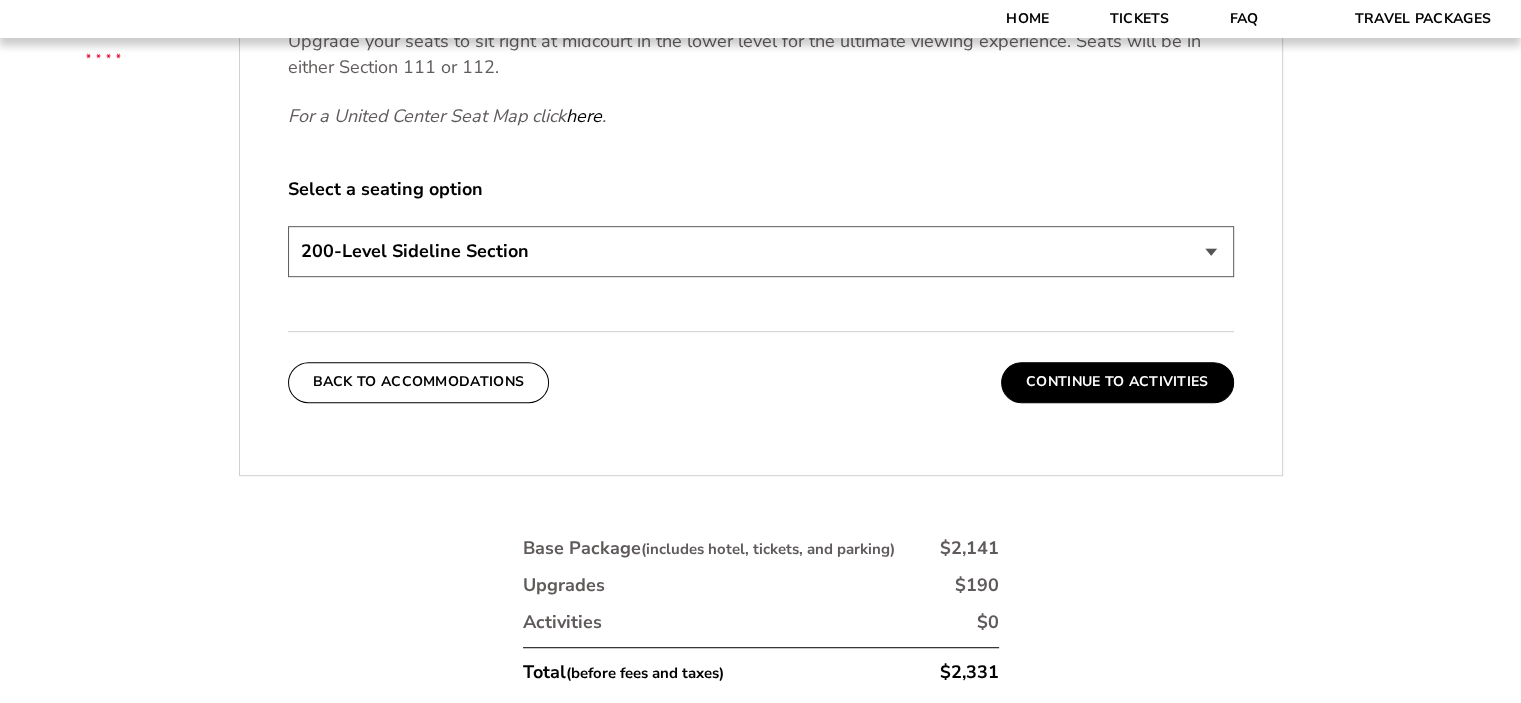 scroll, scrollTop: 1008, scrollLeft: 0, axis: vertical 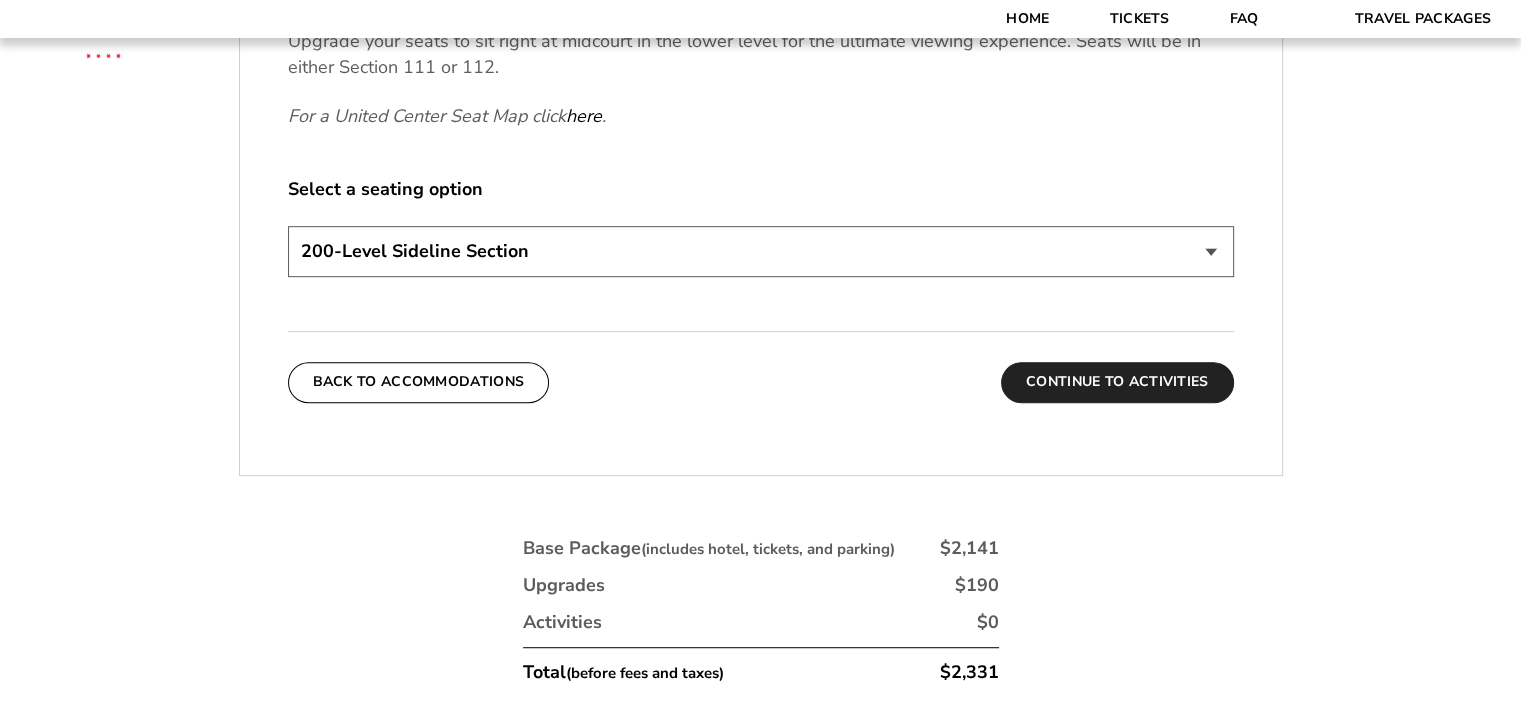 click on "Continue To Activities" at bounding box center (1117, 382) 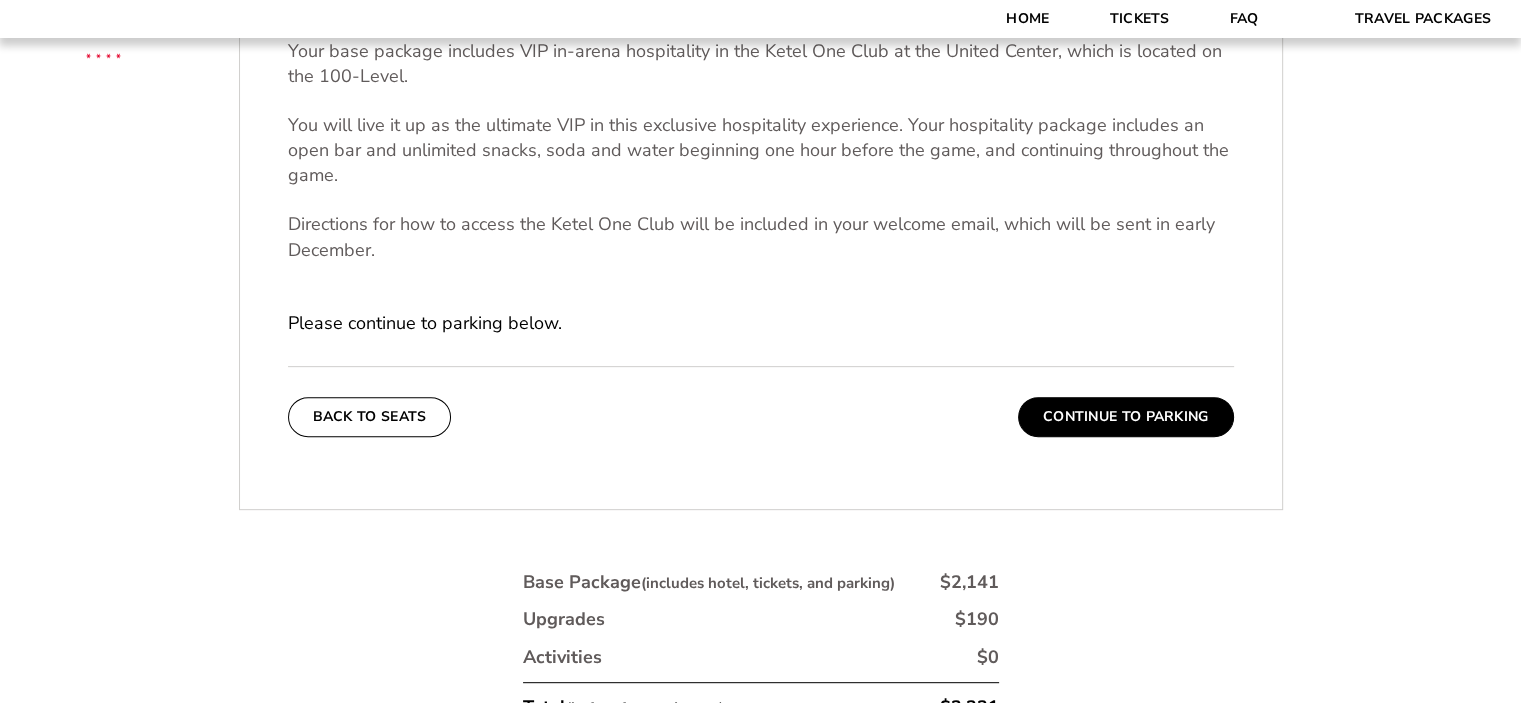 scroll, scrollTop: 734, scrollLeft: 0, axis: vertical 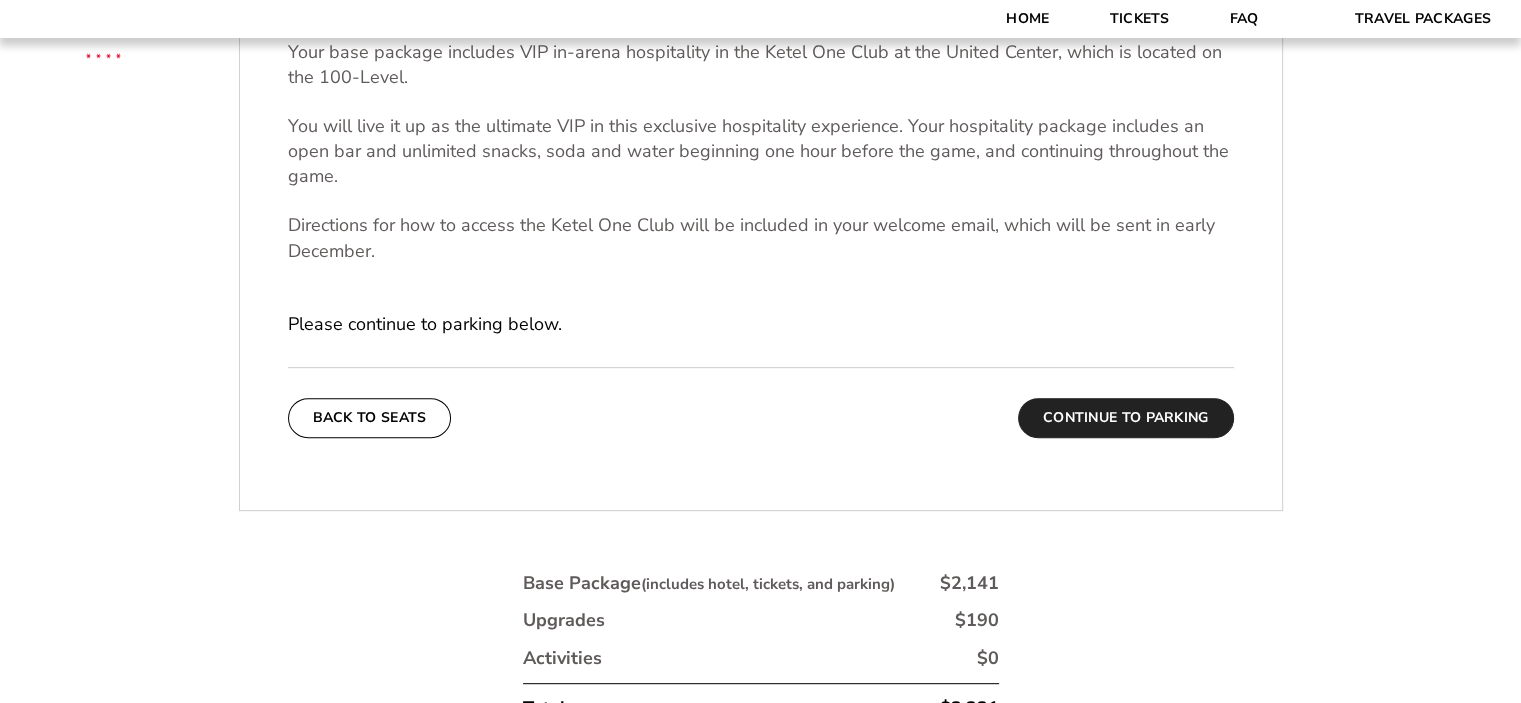 click on "Continue To Parking" at bounding box center [1126, 418] 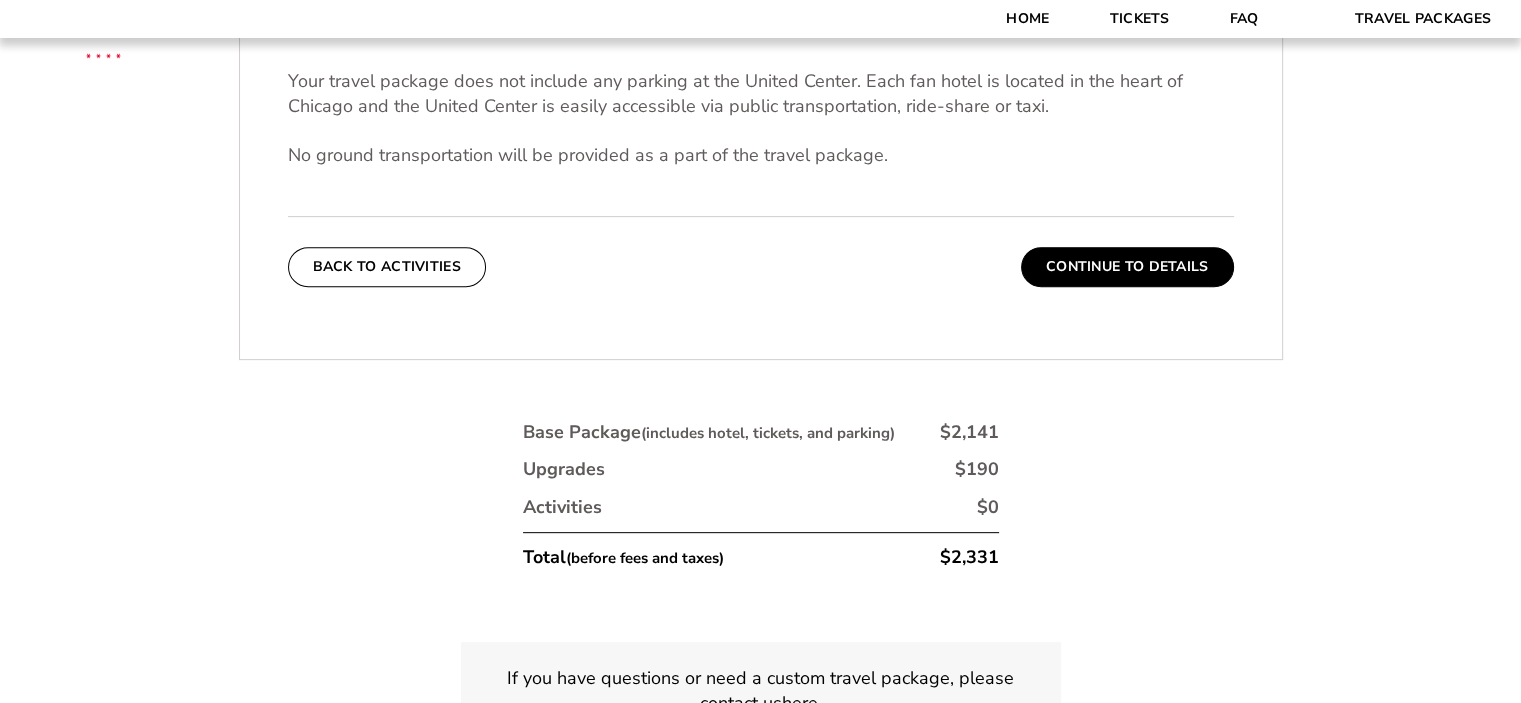 scroll, scrollTop: 701, scrollLeft: 0, axis: vertical 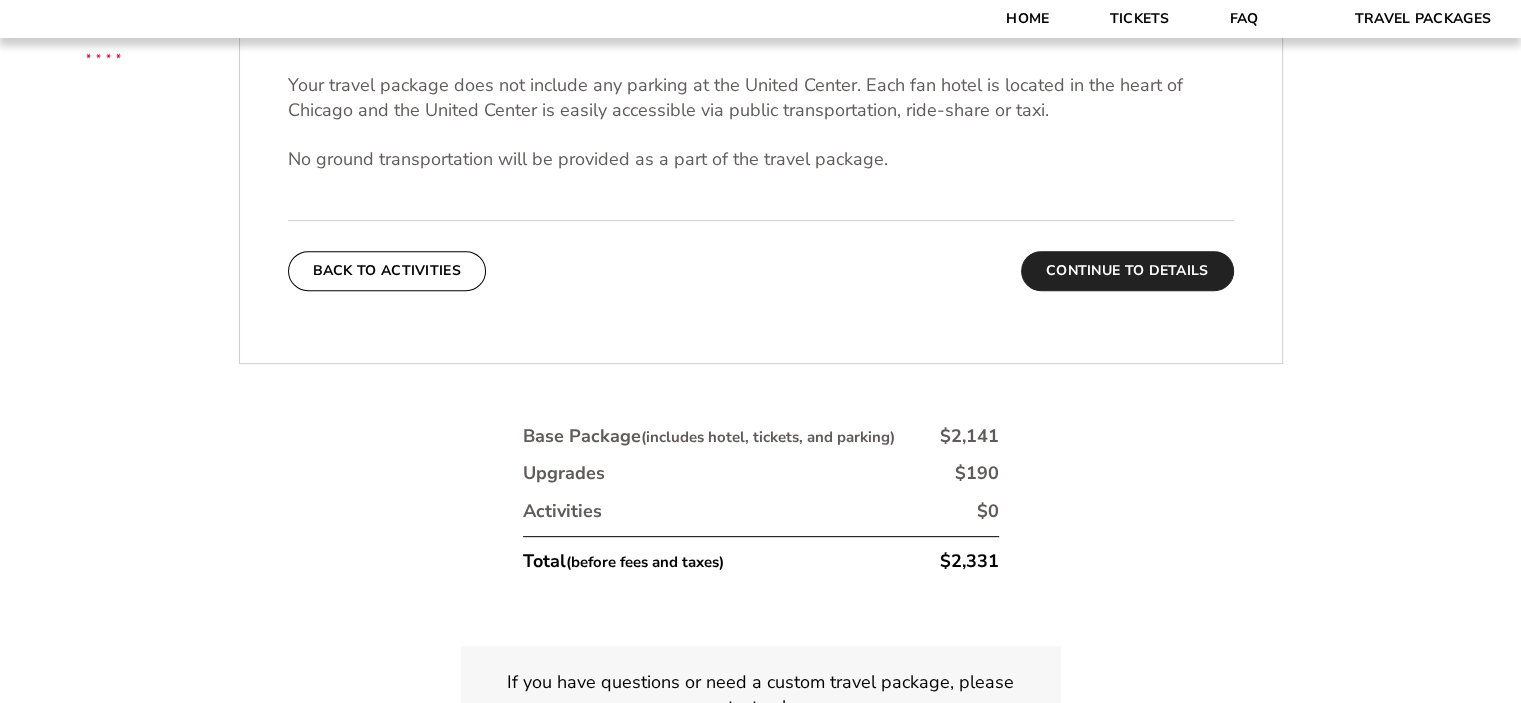 click on "Continue To Details" at bounding box center (1127, 271) 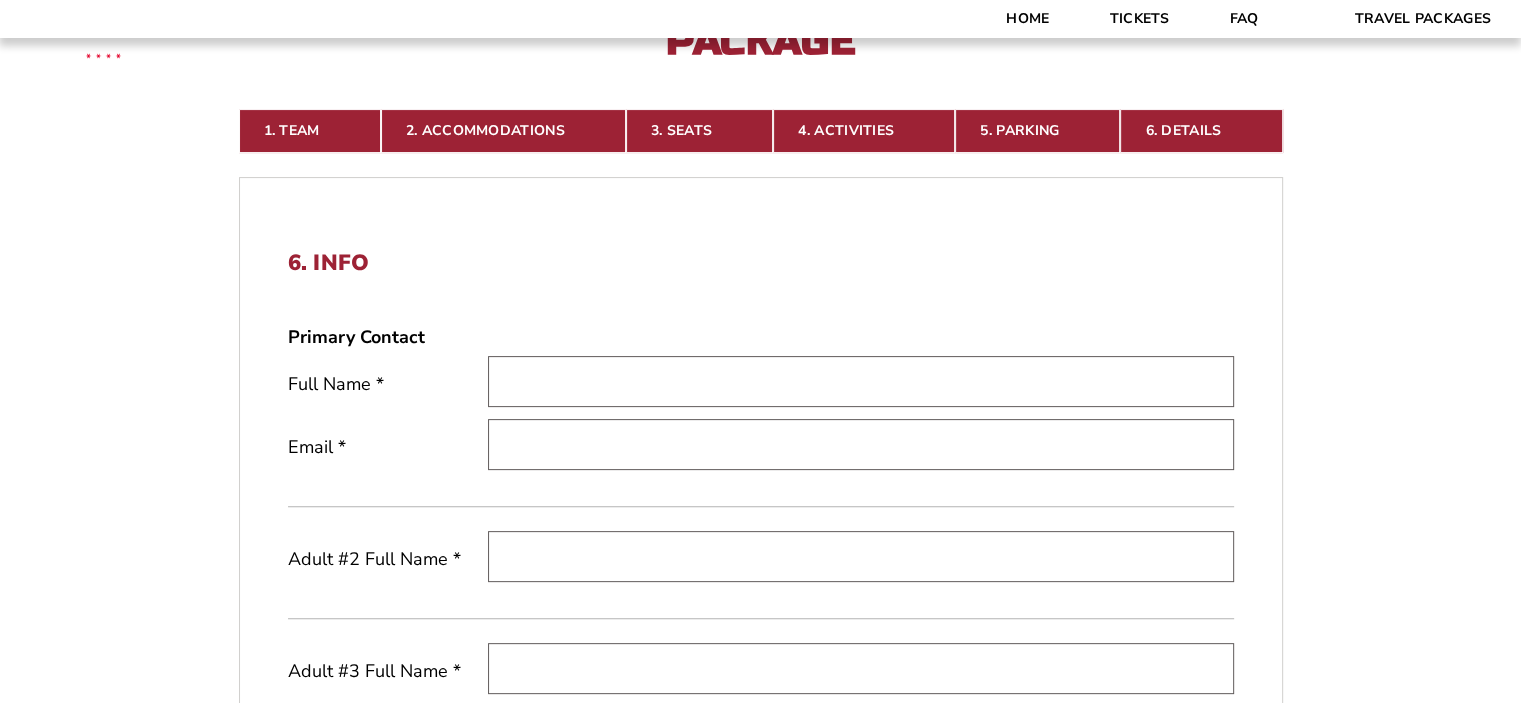scroll, scrollTop: 453, scrollLeft: 0, axis: vertical 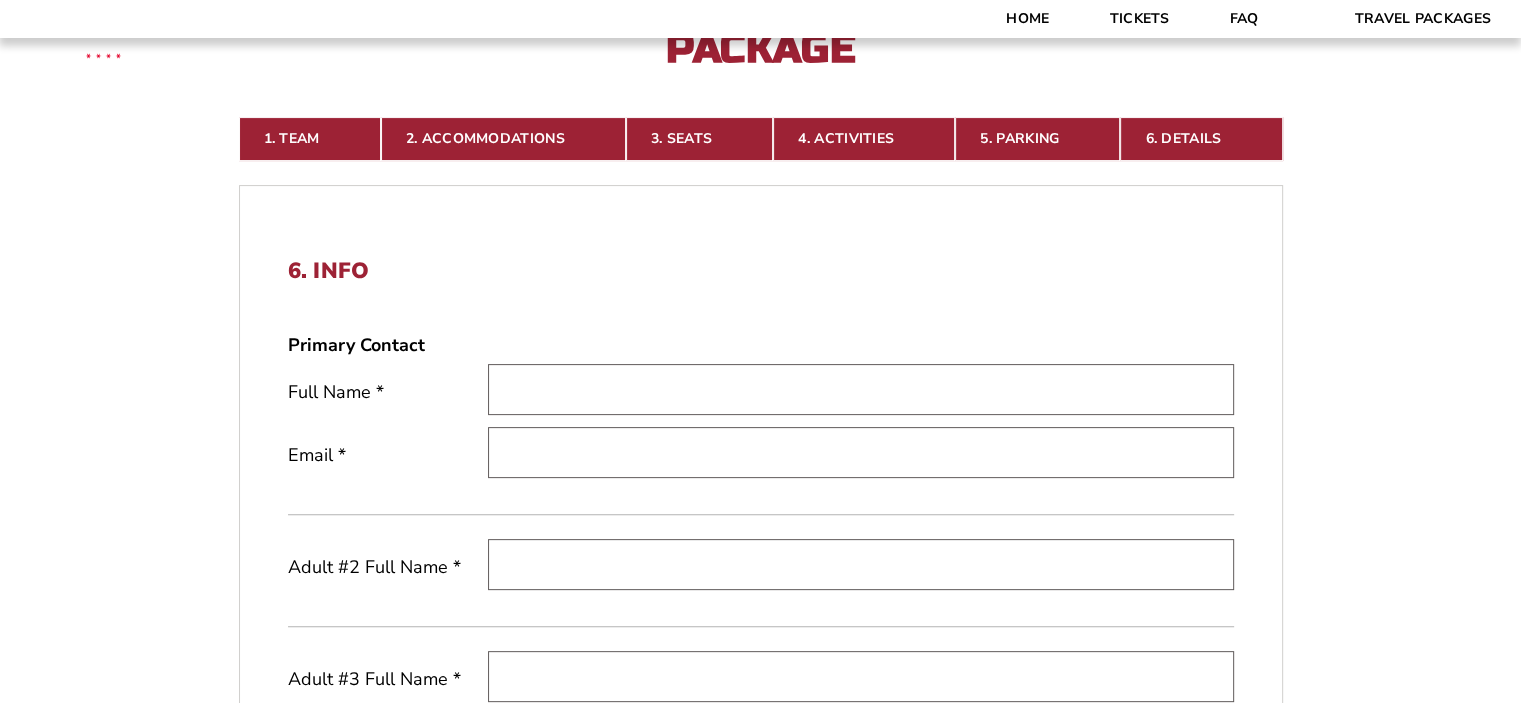 click at bounding box center (861, 389) 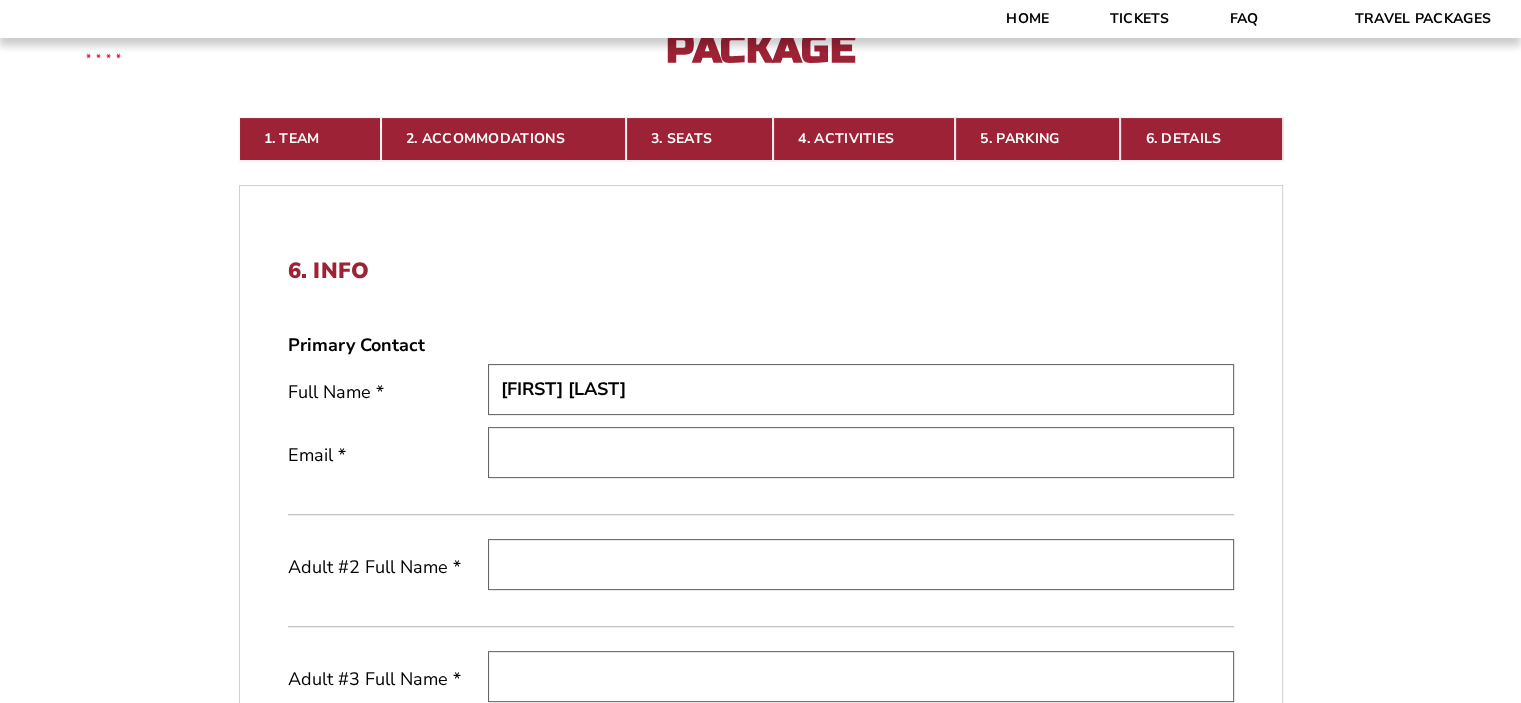 type on "[FIRST] [LAST]" 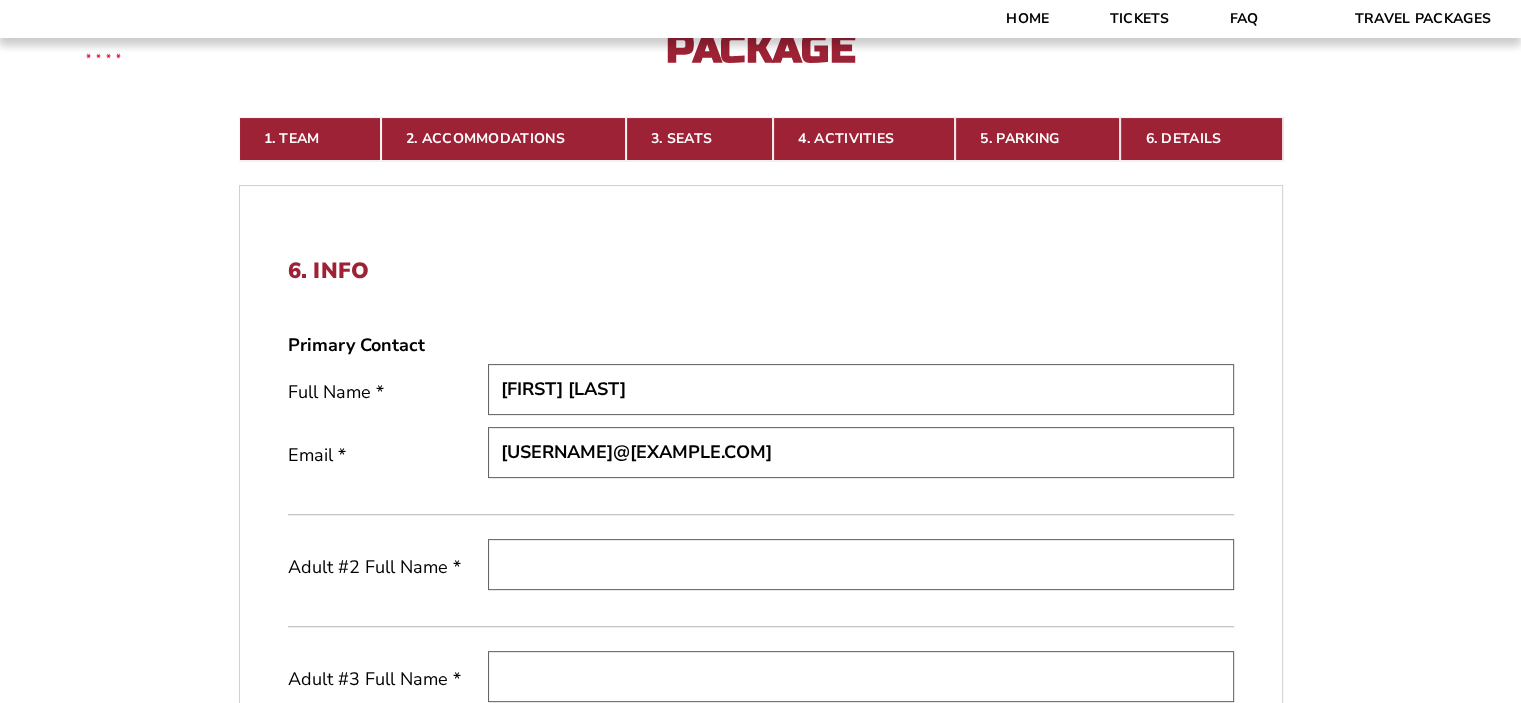 type on "[USERNAME]@[EXAMPLE.COM]" 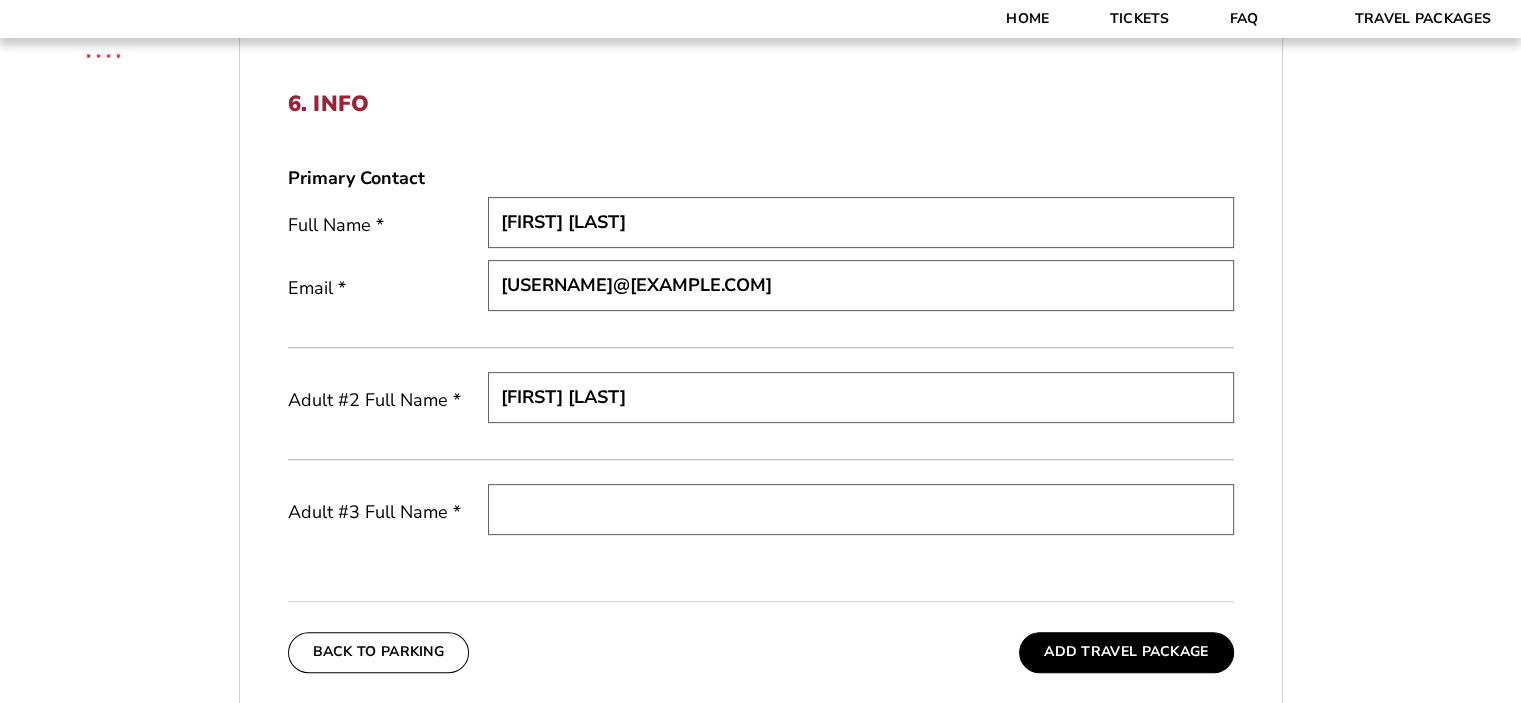 scroll, scrollTop: 637, scrollLeft: 0, axis: vertical 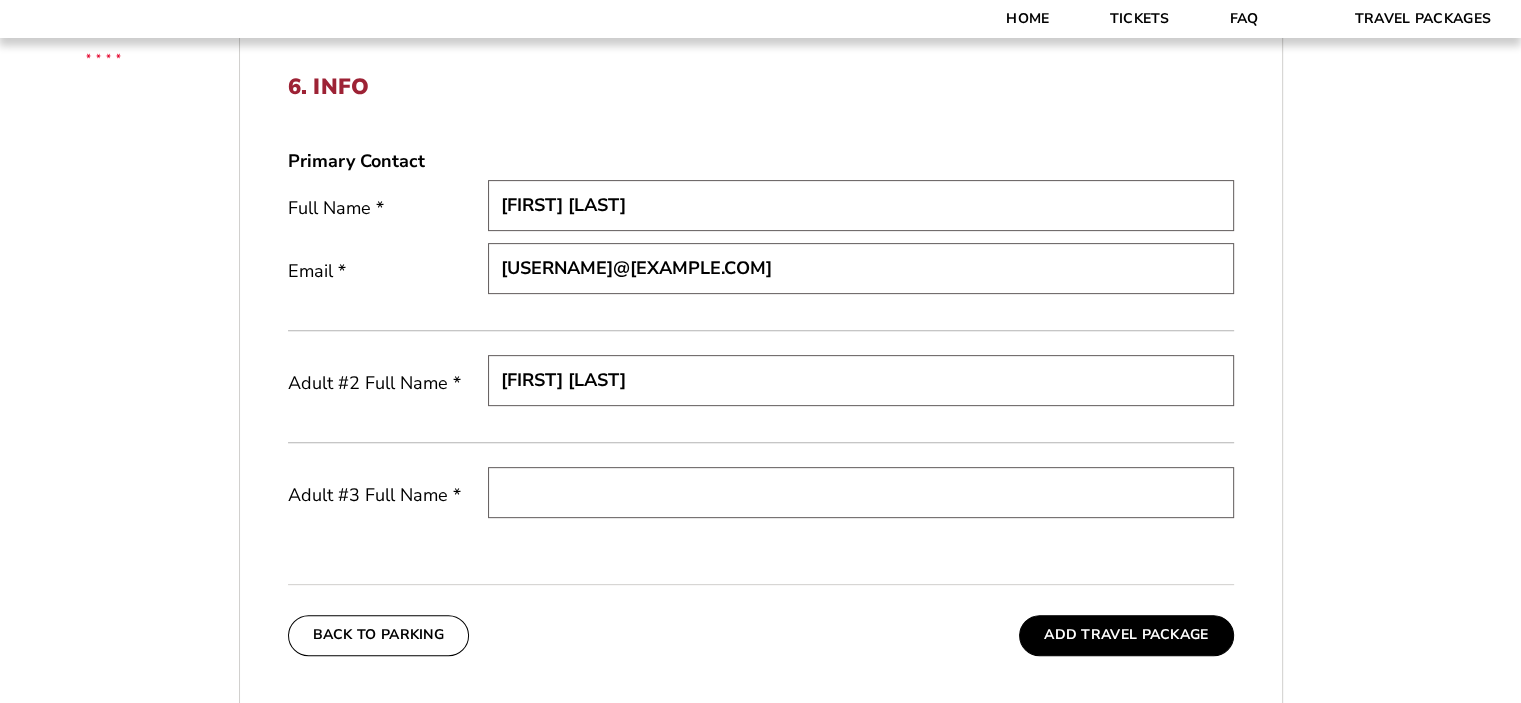 type on "[FIRST] [LAST]" 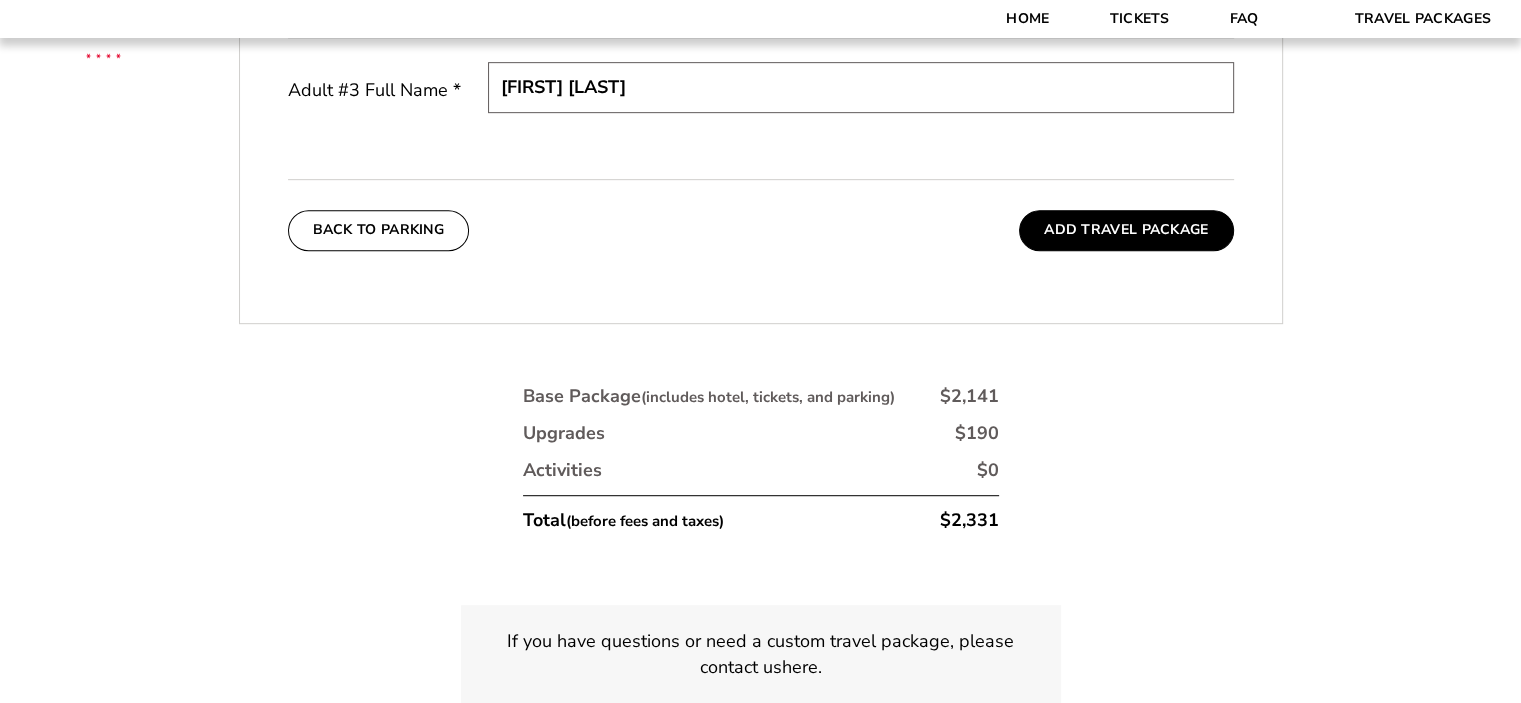 scroll, scrollTop: 1043, scrollLeft: 0, axis: vertical 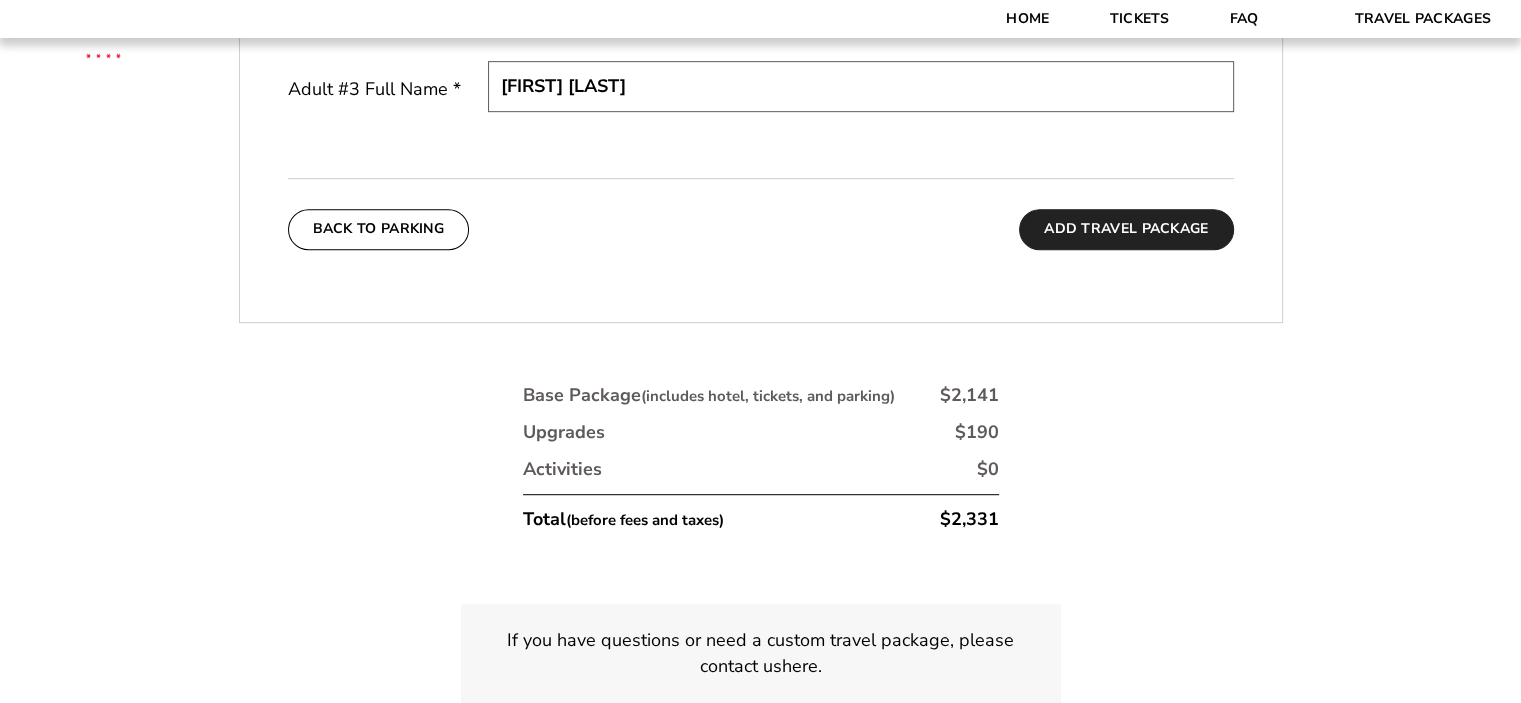 type on "[FIRST] [LAST]" 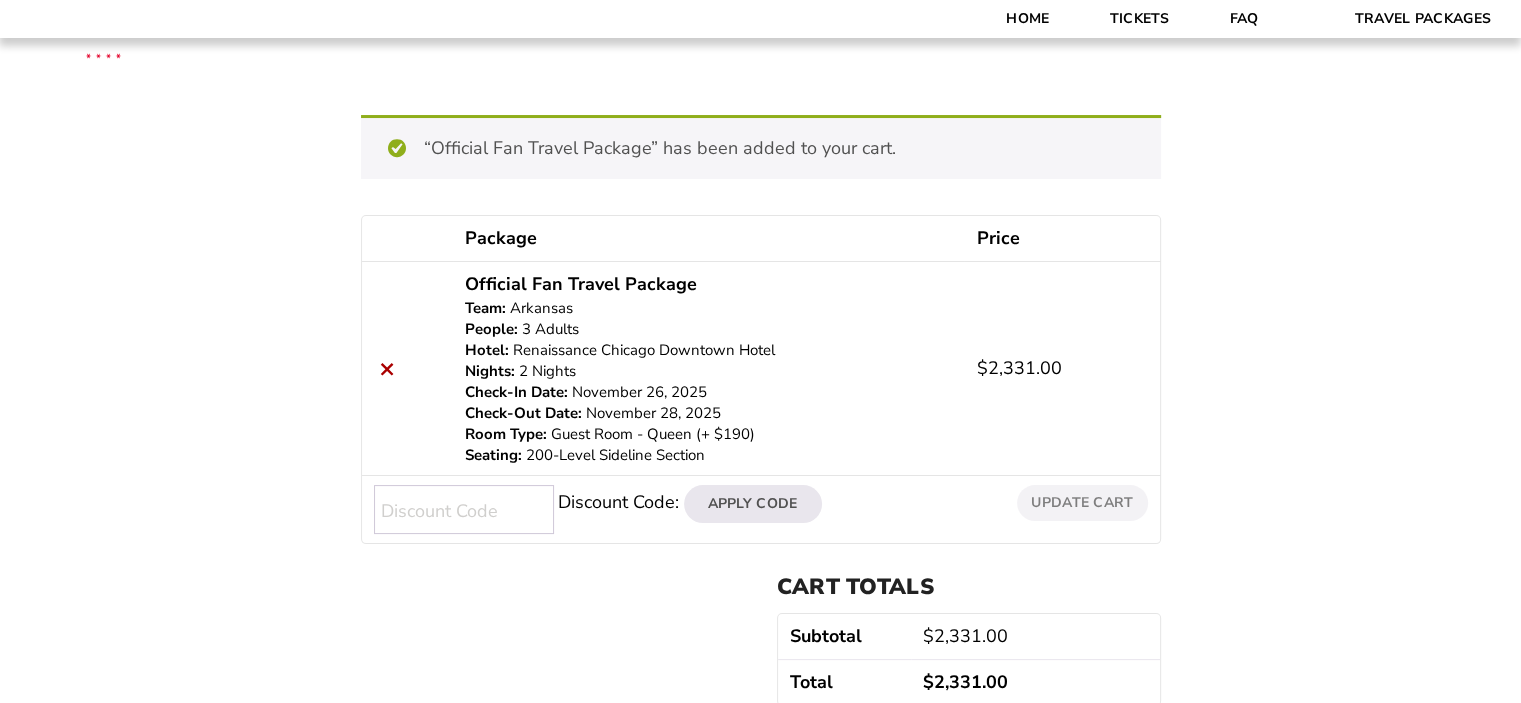 scroll, scrollTop: 195, scrollLeft: 0, axis: vertical 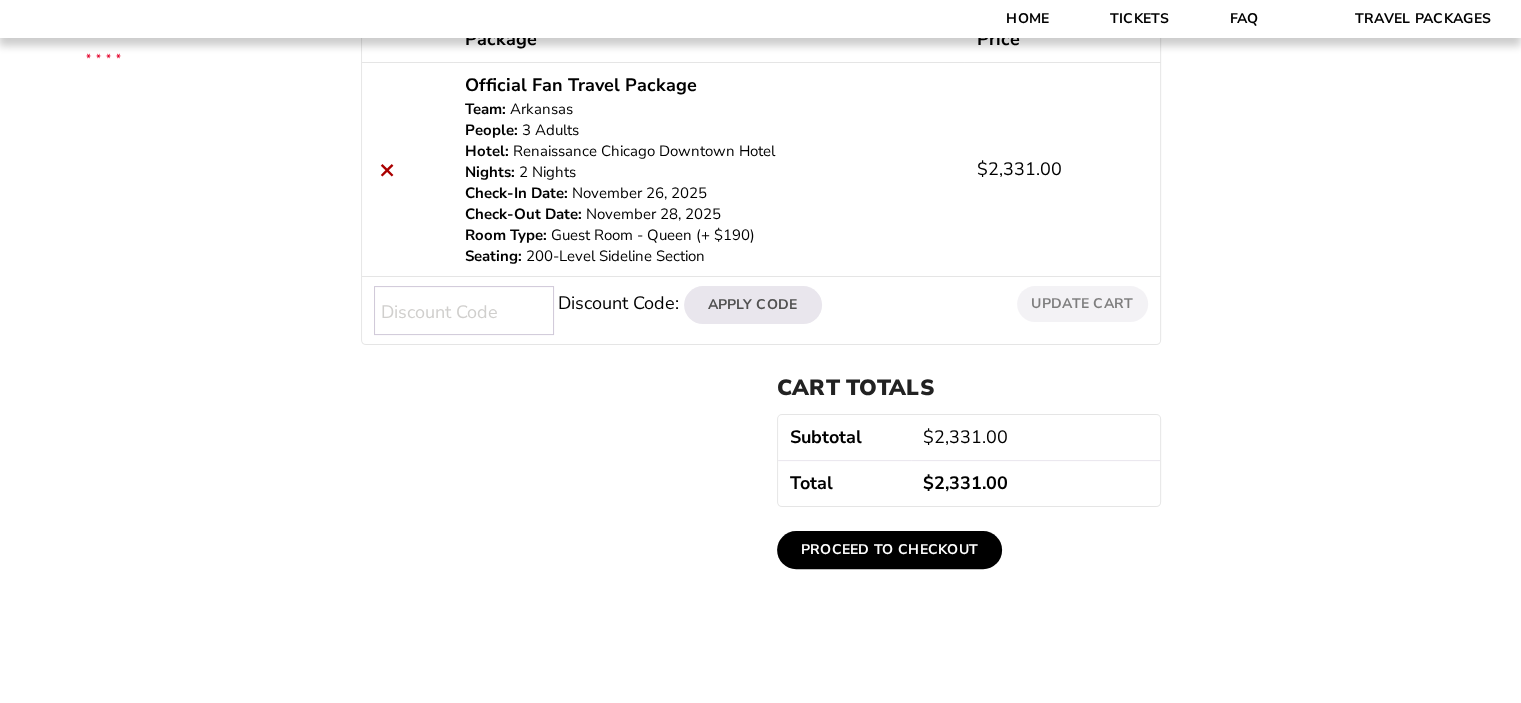 click on "Proceed to checkout" at bounding box center [890, 550] 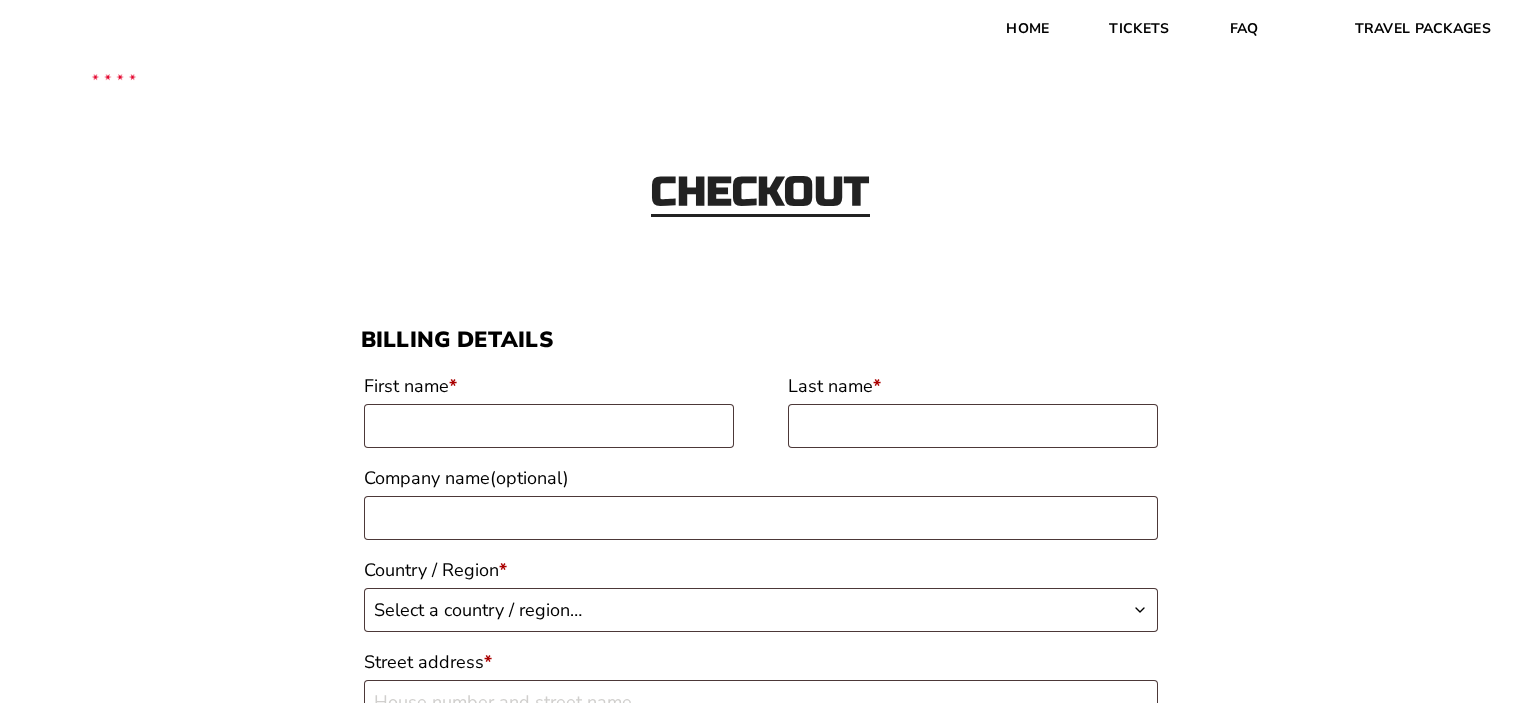 scroll, scrollTop: 0, scrollLeft: 0, axis: both 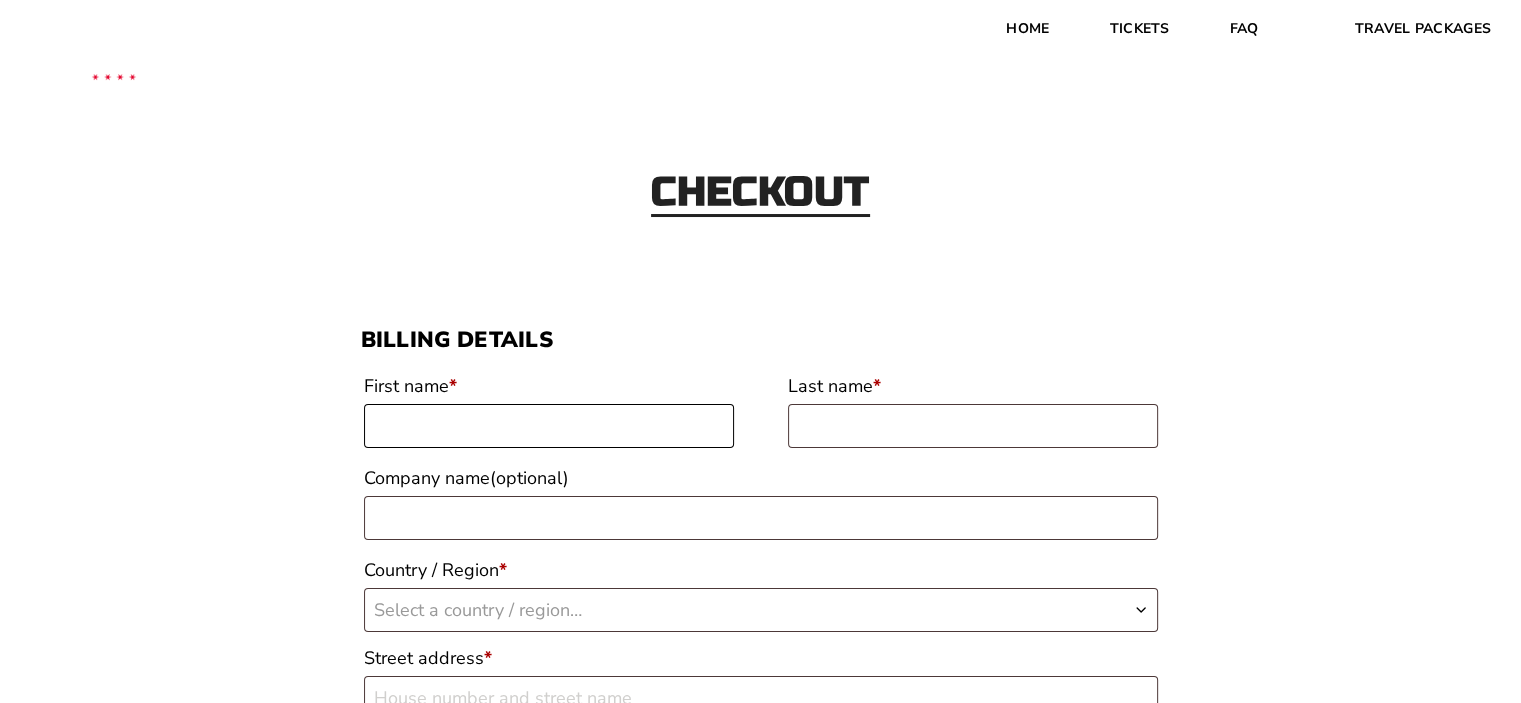 click on "First name  *" at bounding box center (549, 426) 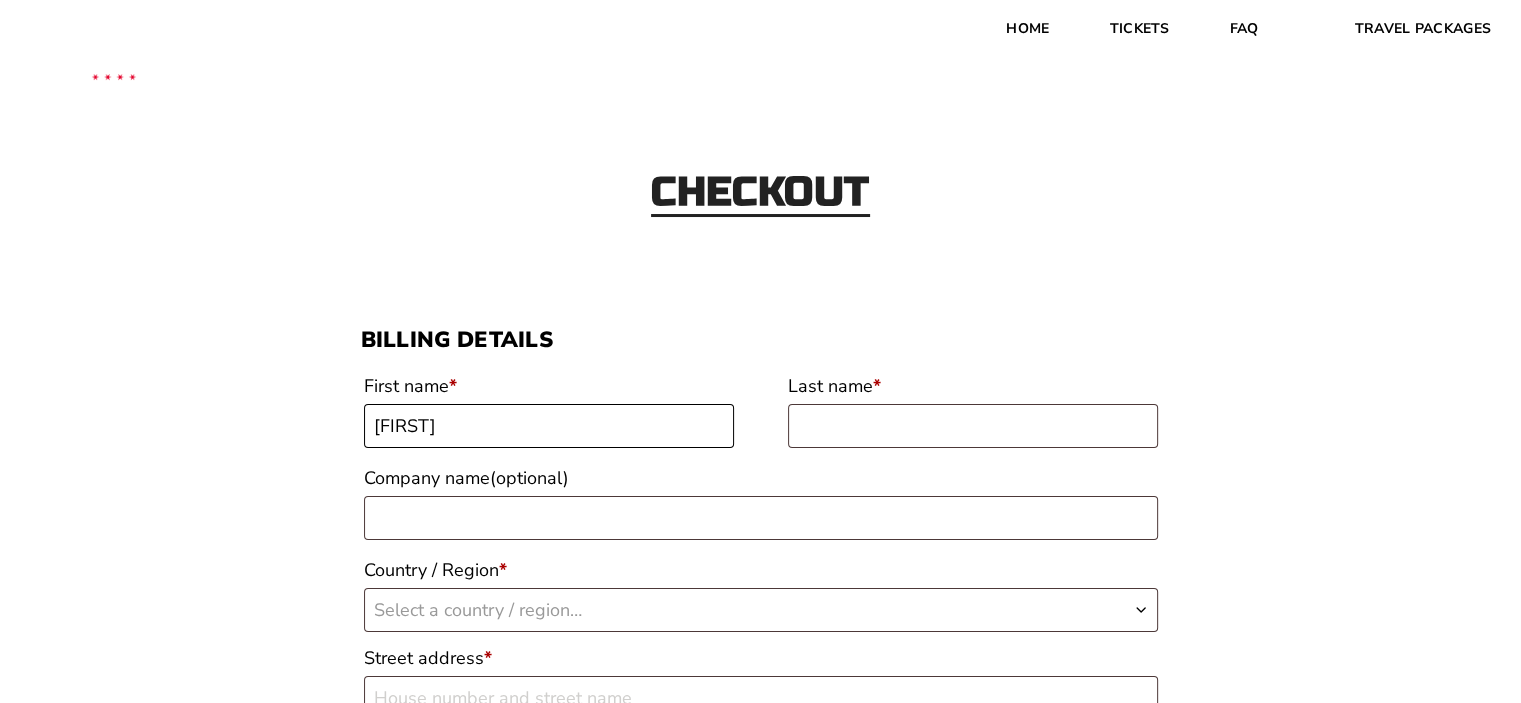 type on "[FIRST]" 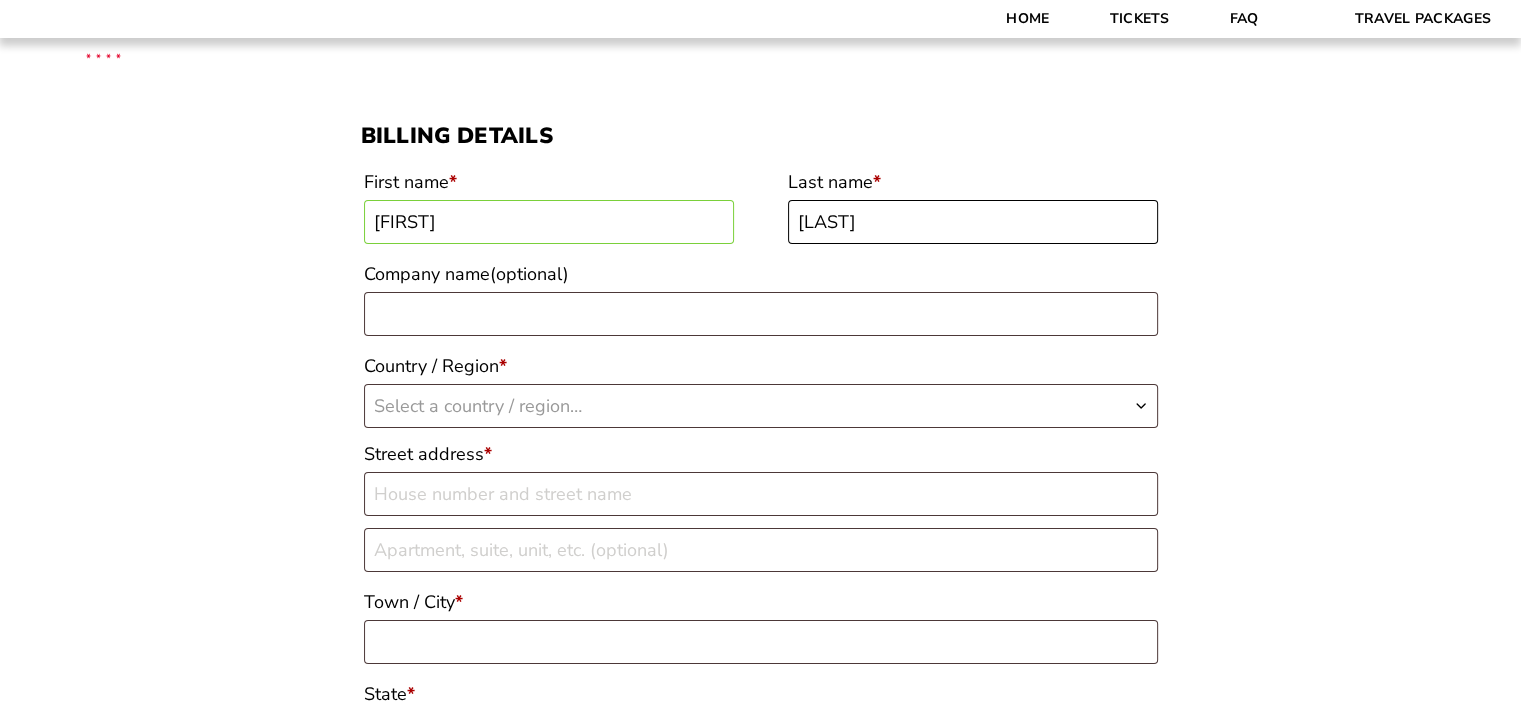 scroll, scrollTop: 207, scrollLeft: 0, axis: vertical 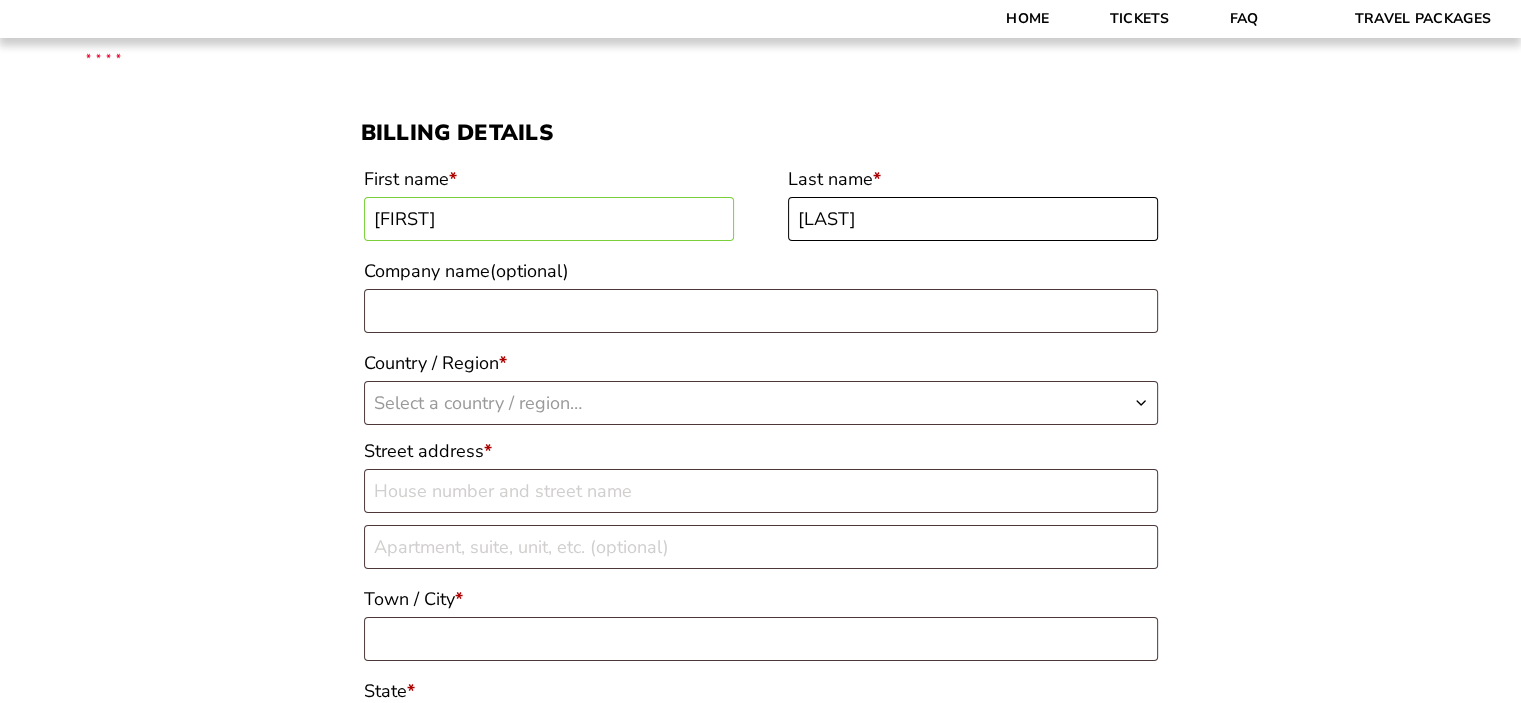 type on "Messmer" 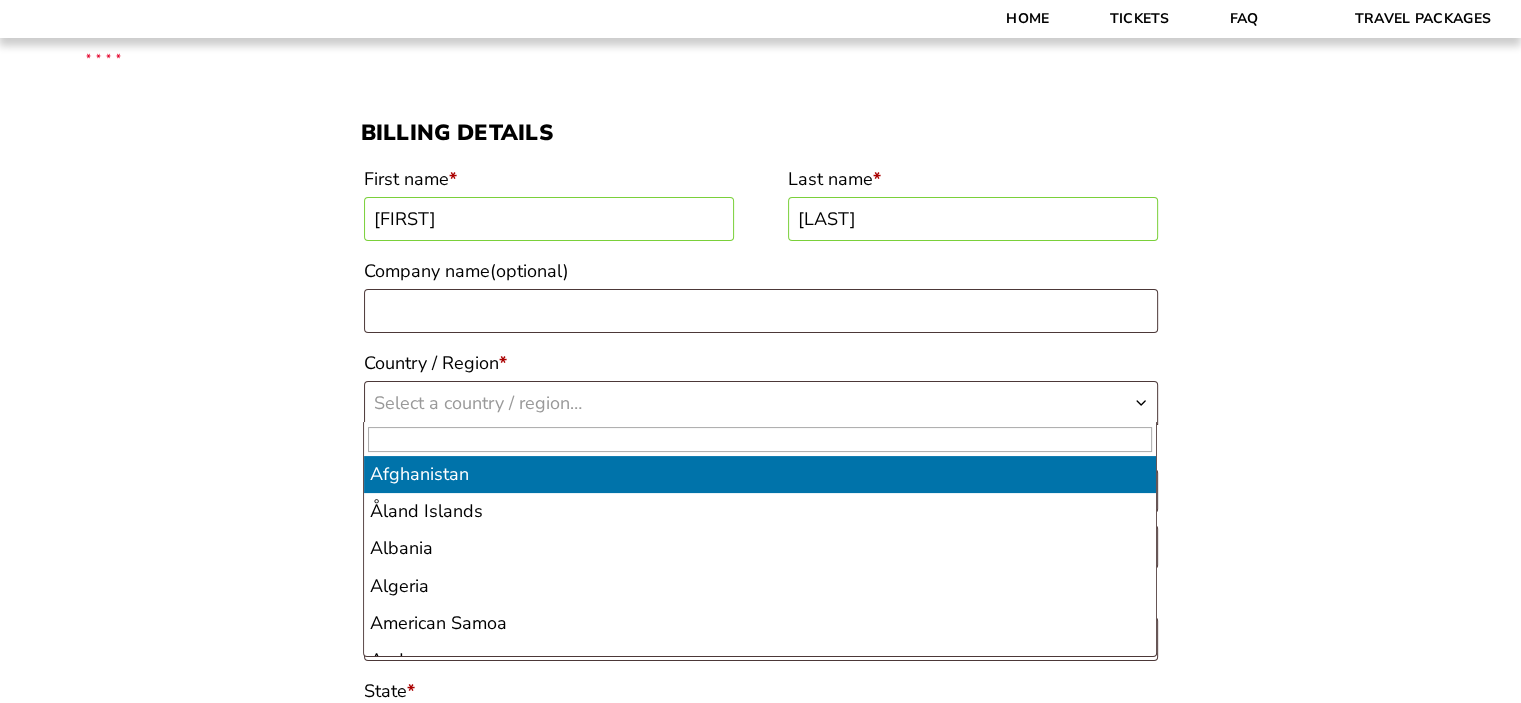 click at bounding box center [1141, 403] 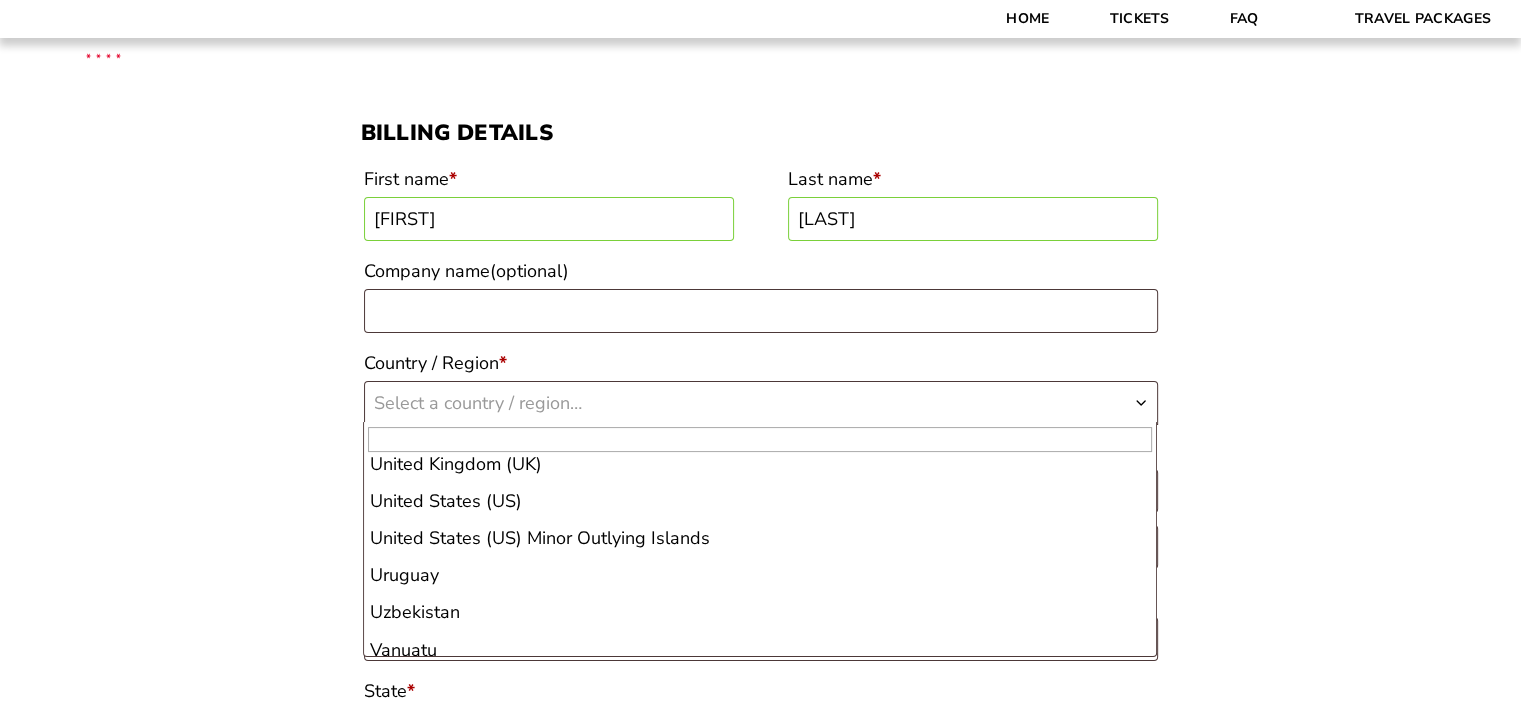 scroll, scrollTop: 8676, scrollLeft: 0, axis: vertical 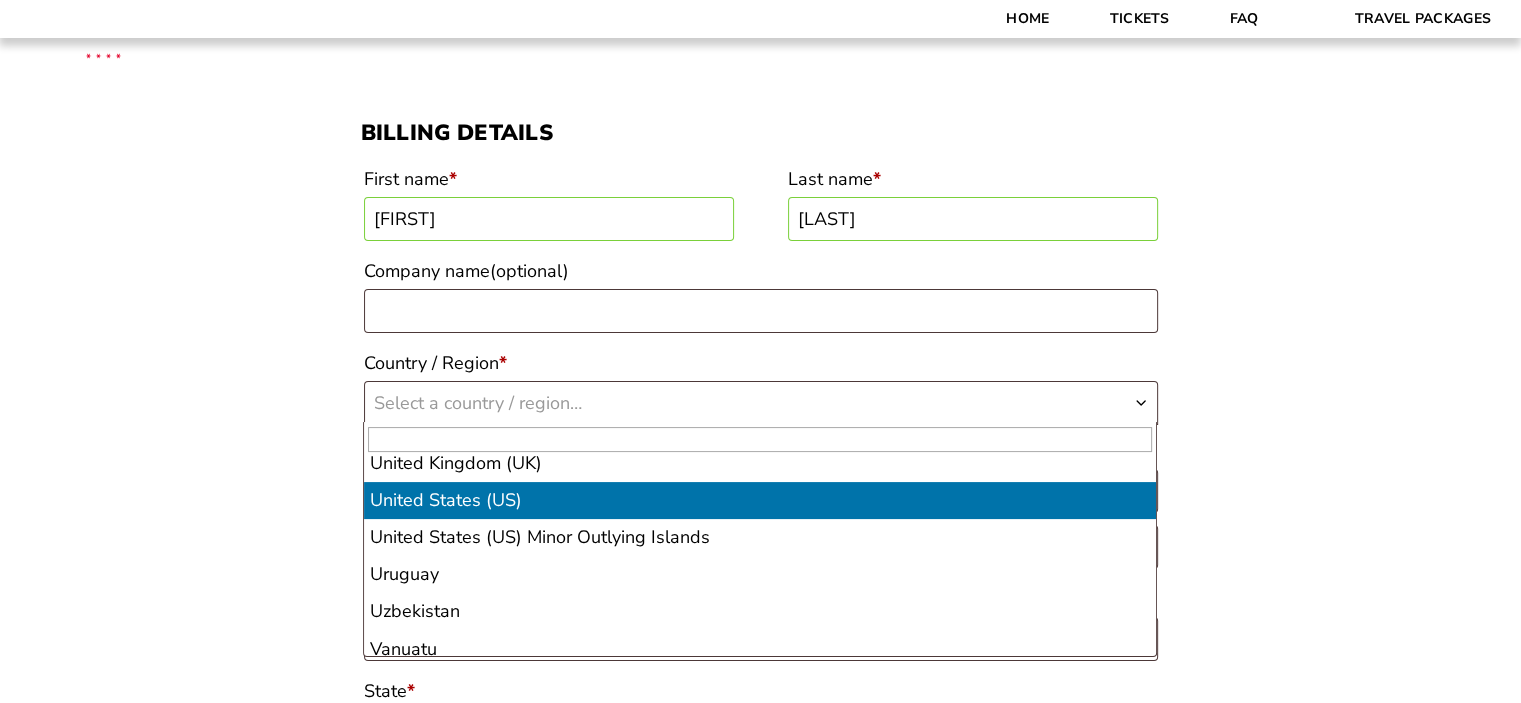 select on "US" 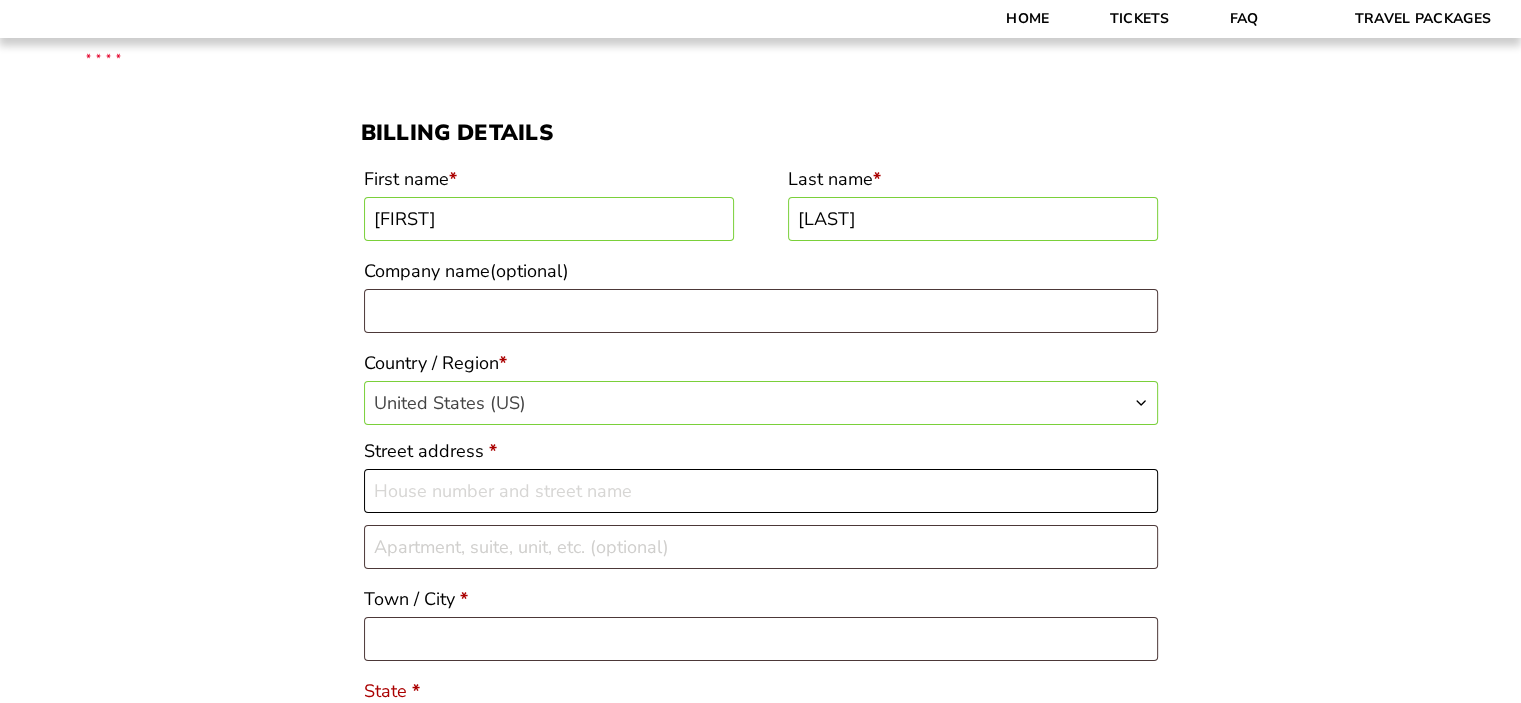 click on "Street address   *" at bounding box center (761, 491) 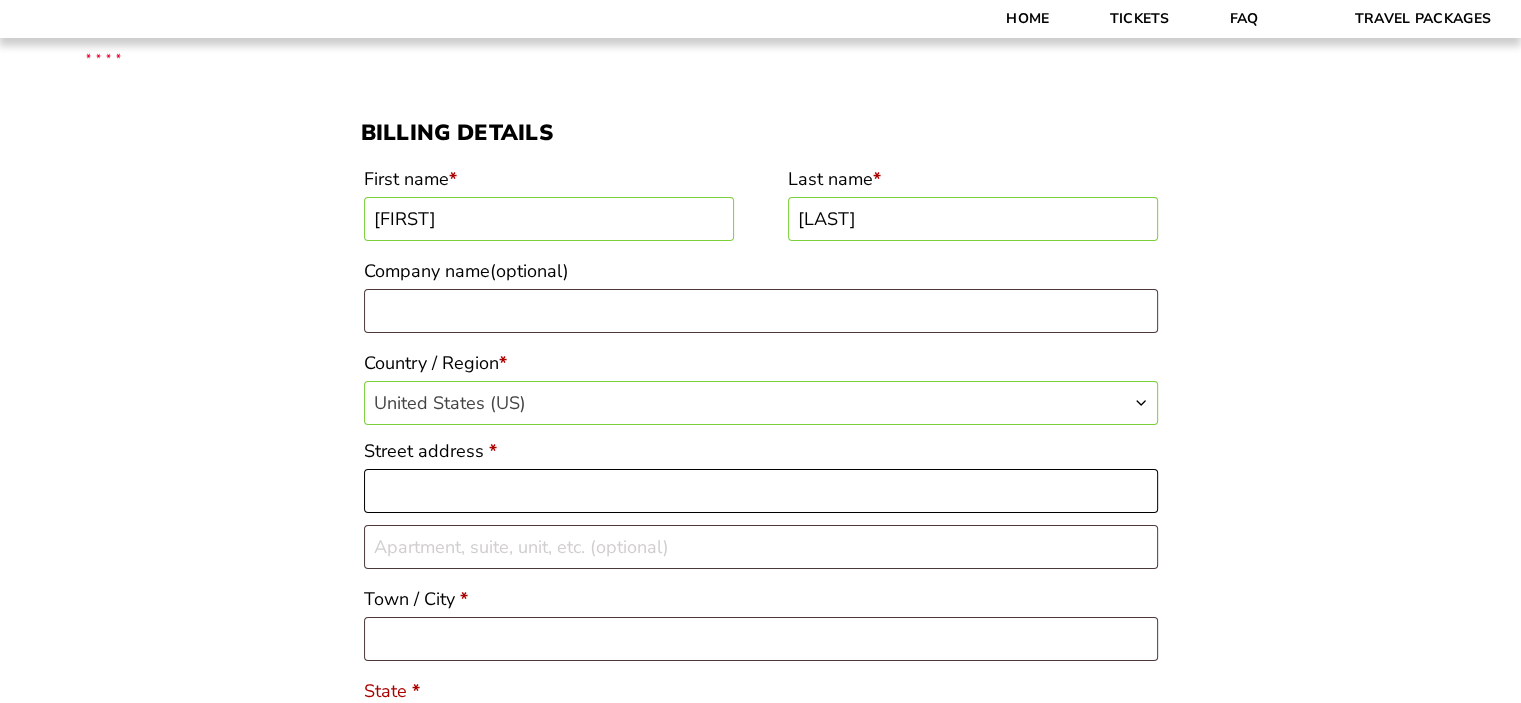 click on "Street address   *" at bounding box center [761, 491] 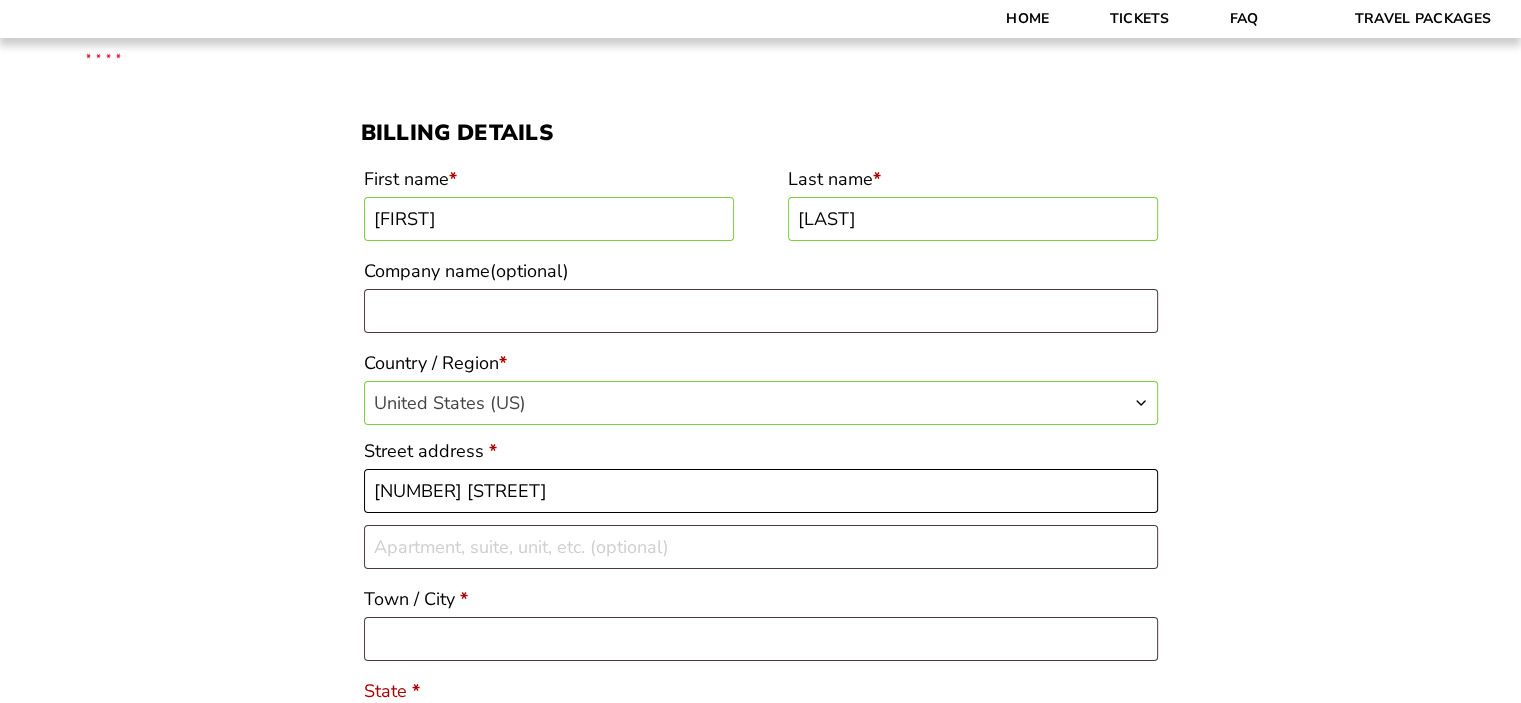 type on "2039 Kingspointe Drive" 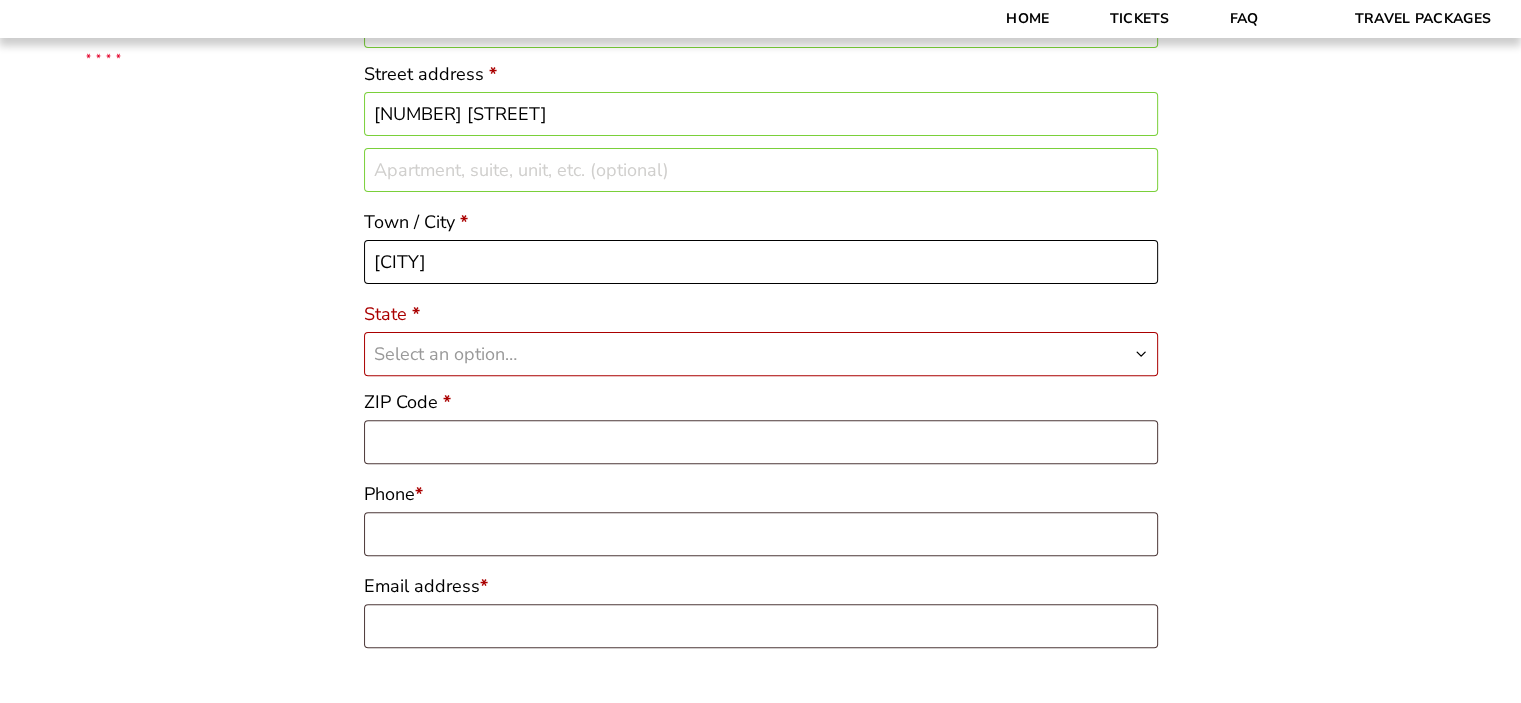 scroll, scrollTop: 608, scrollLeft: 0, axis: vertical 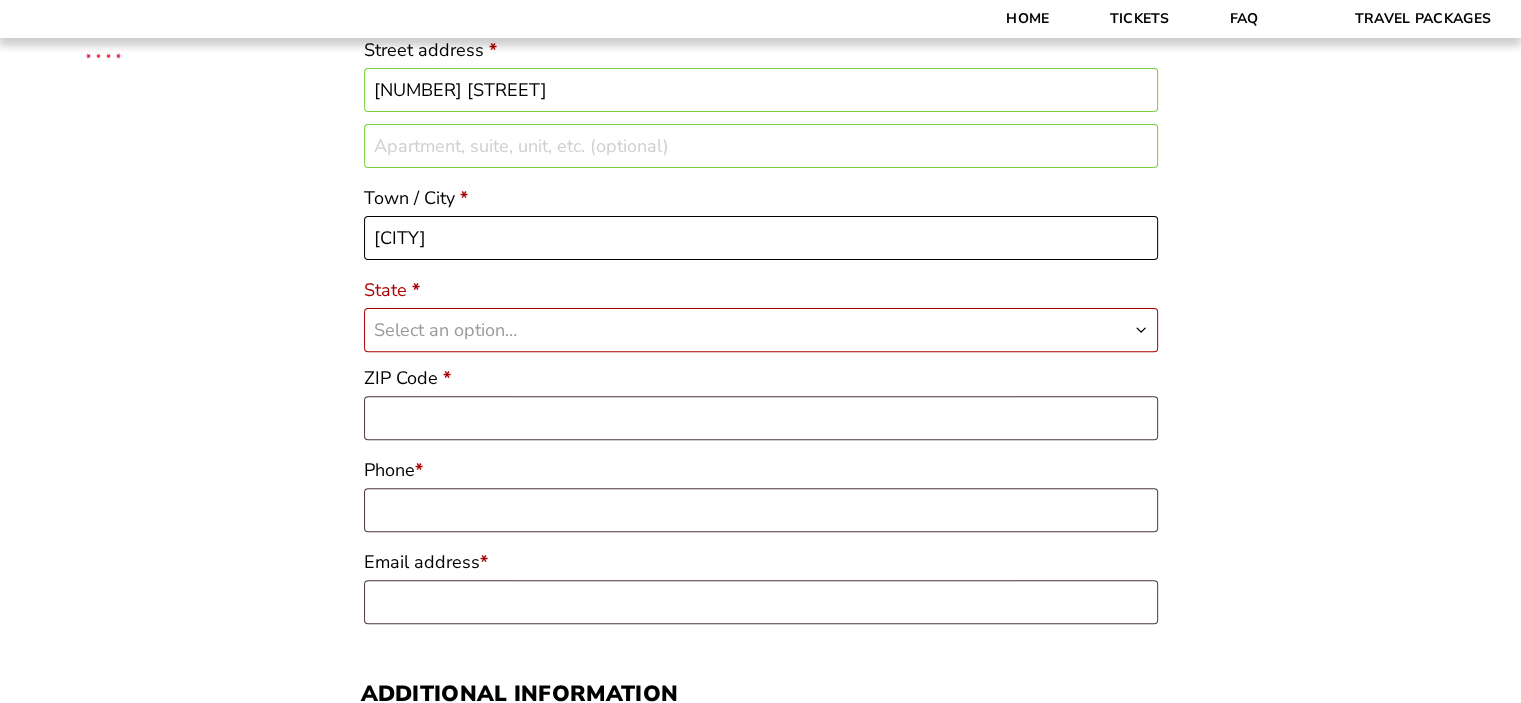 type on "Chesterfield" 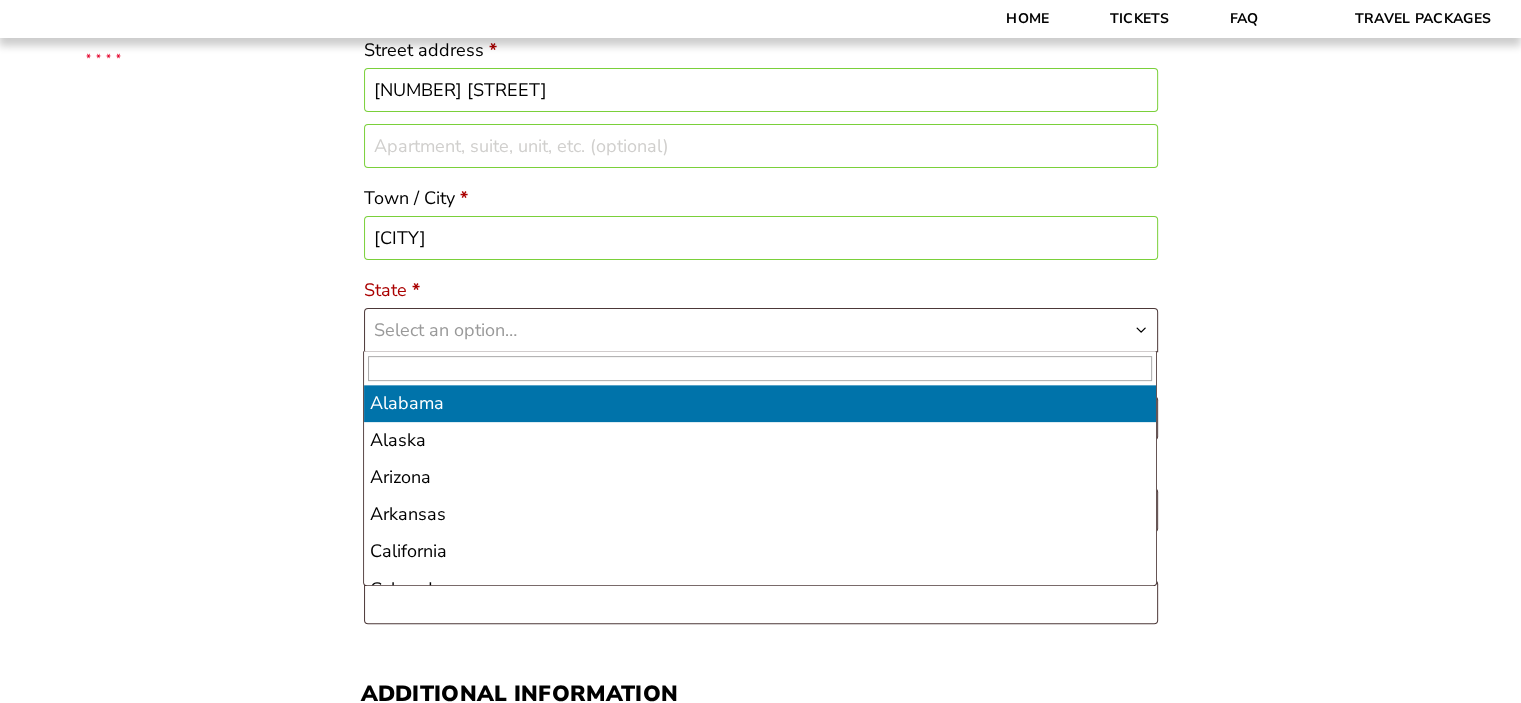 click at bounding box center (1141, 330) 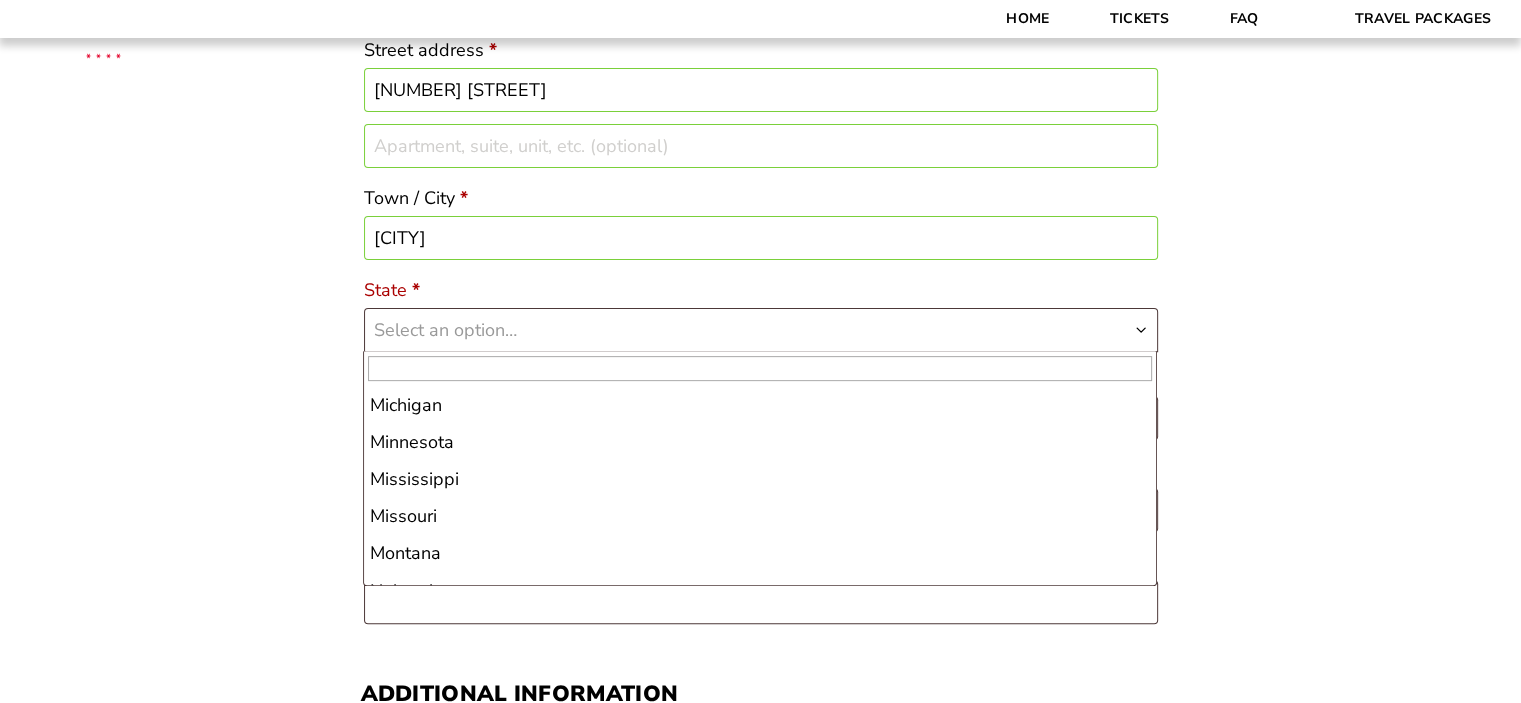 scroll, scrollTop: 818, scrollLeft: 0, axis: vertical 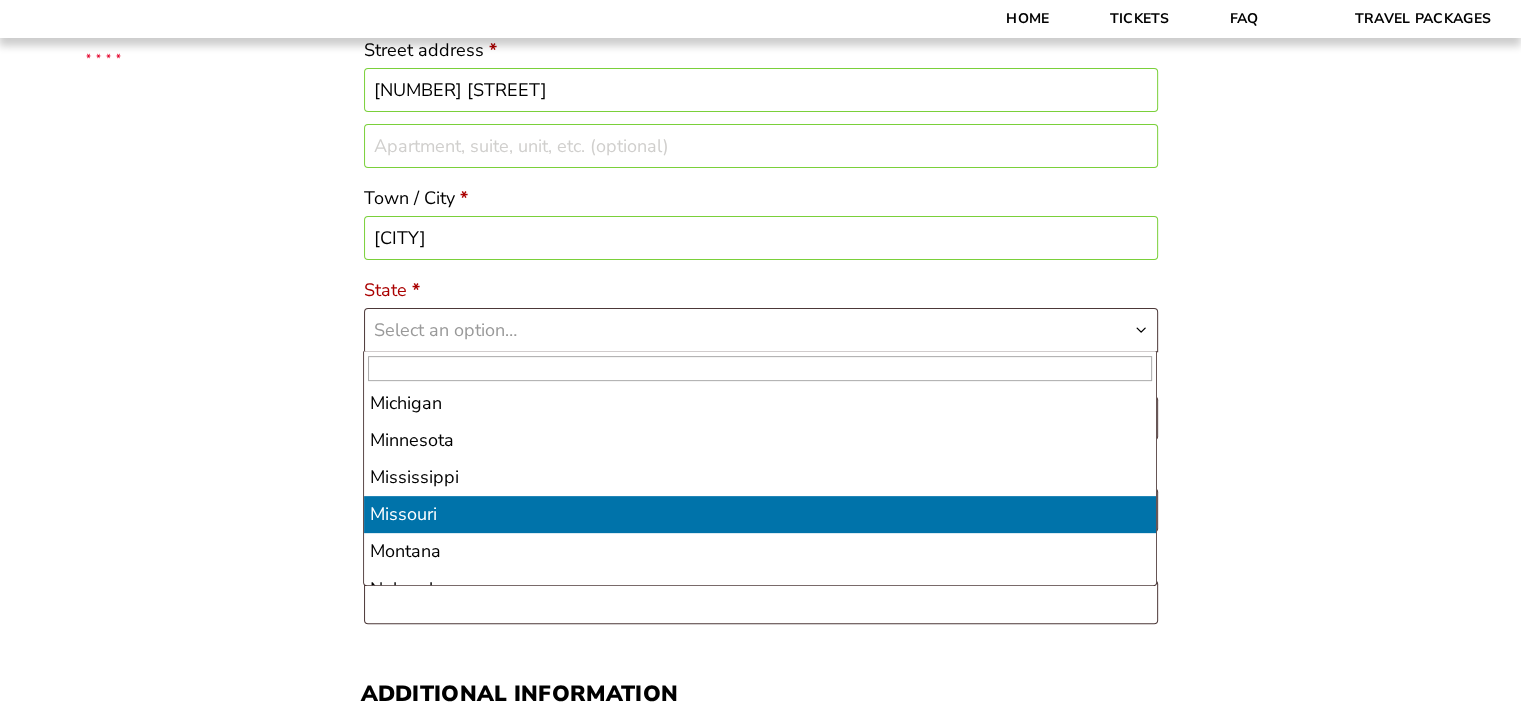 select on "MO" 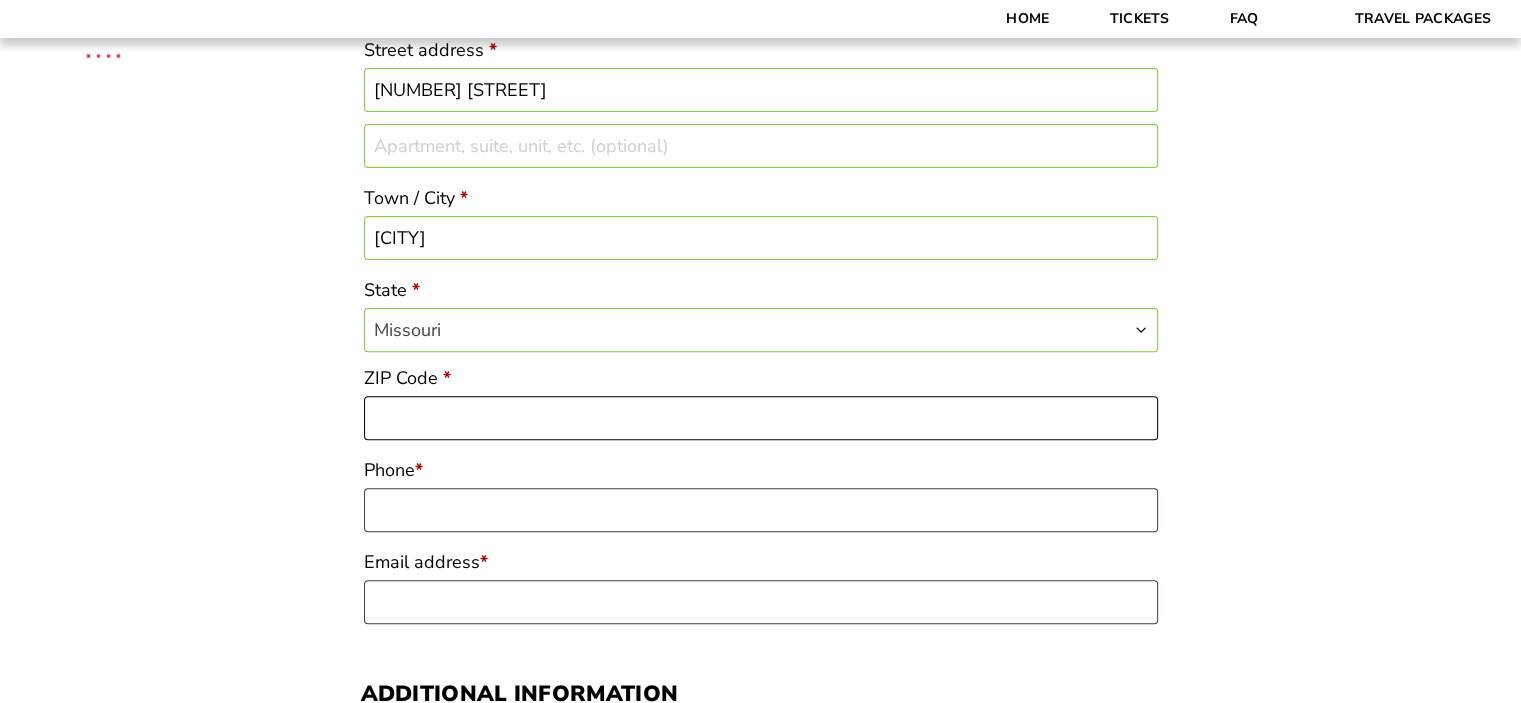 click on "ZIP Code   *" at bounding box center [761, 418] 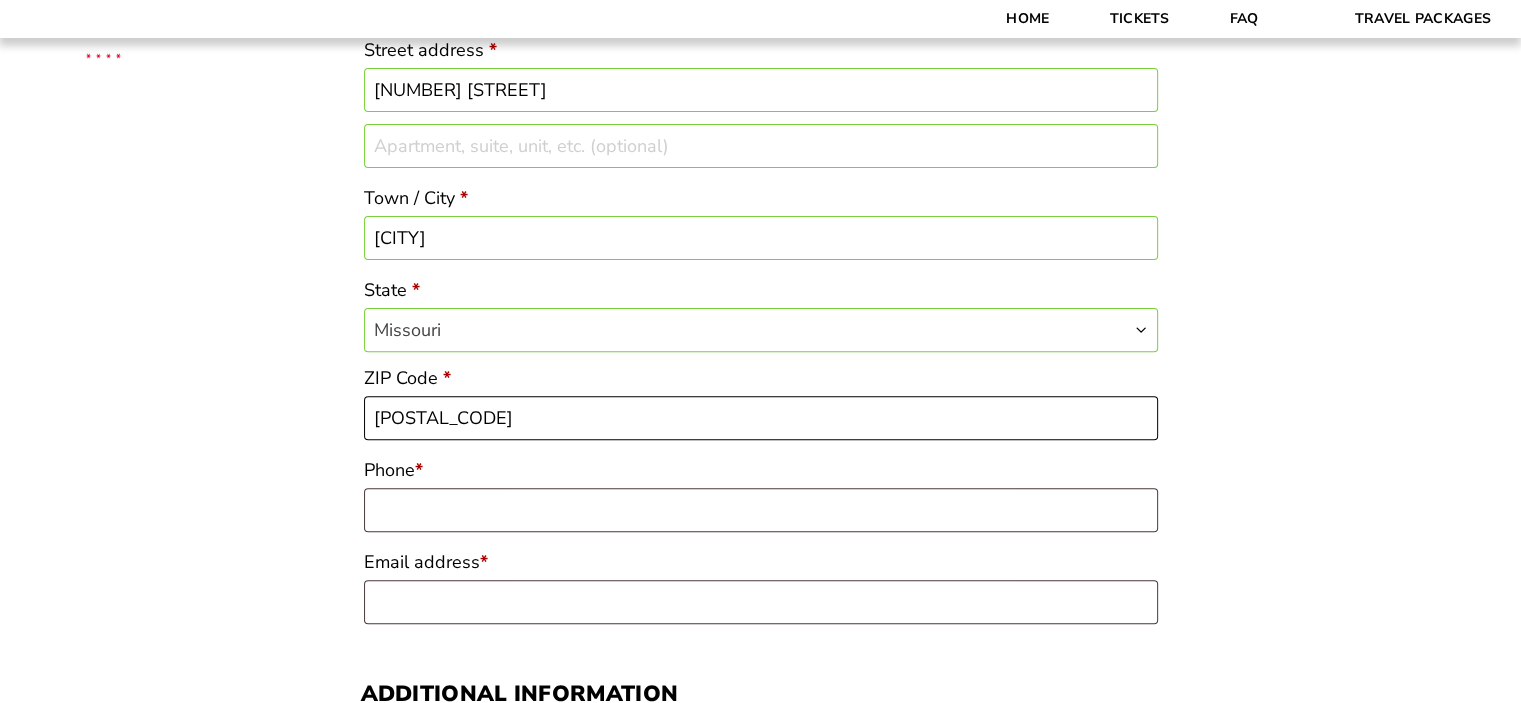 type on "63005" 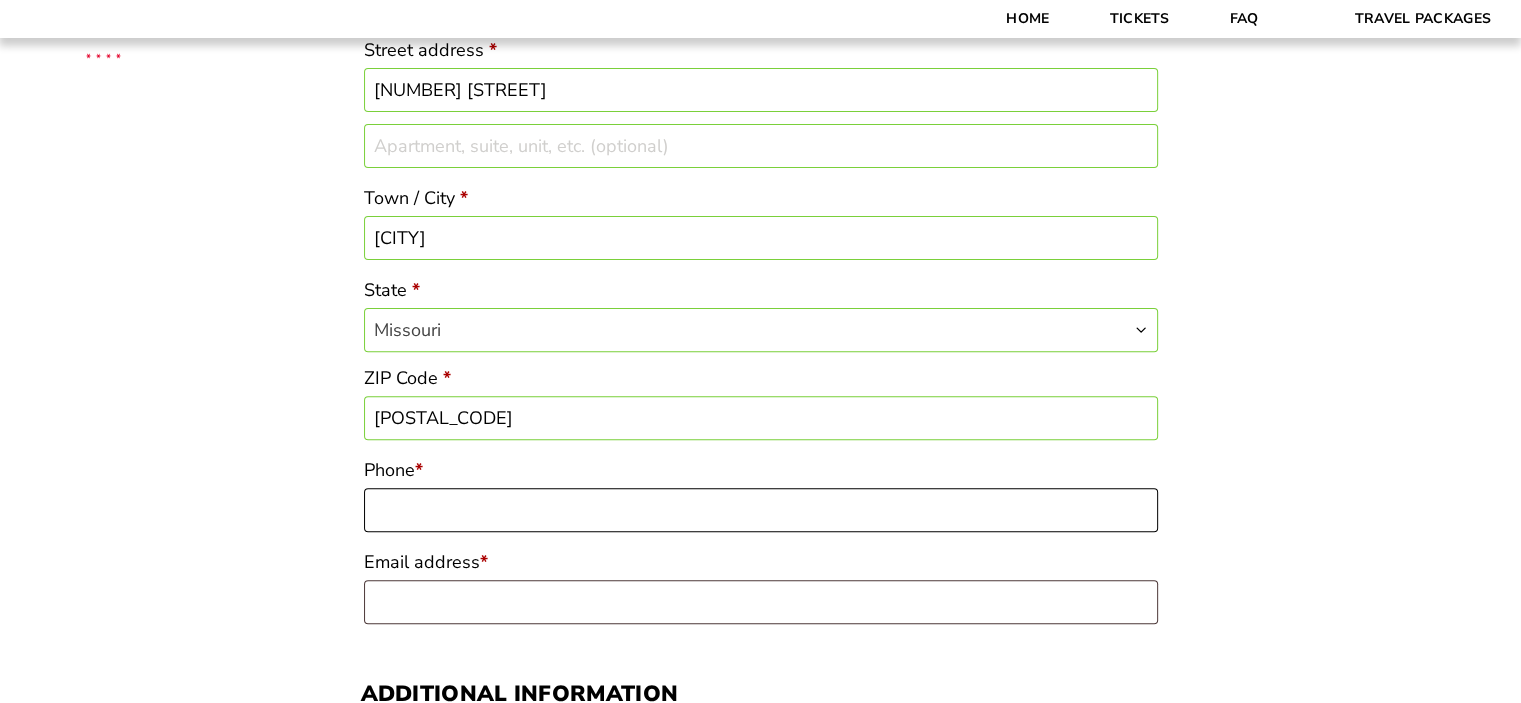 click on "Phone  *" at bounding box center [761, 510] 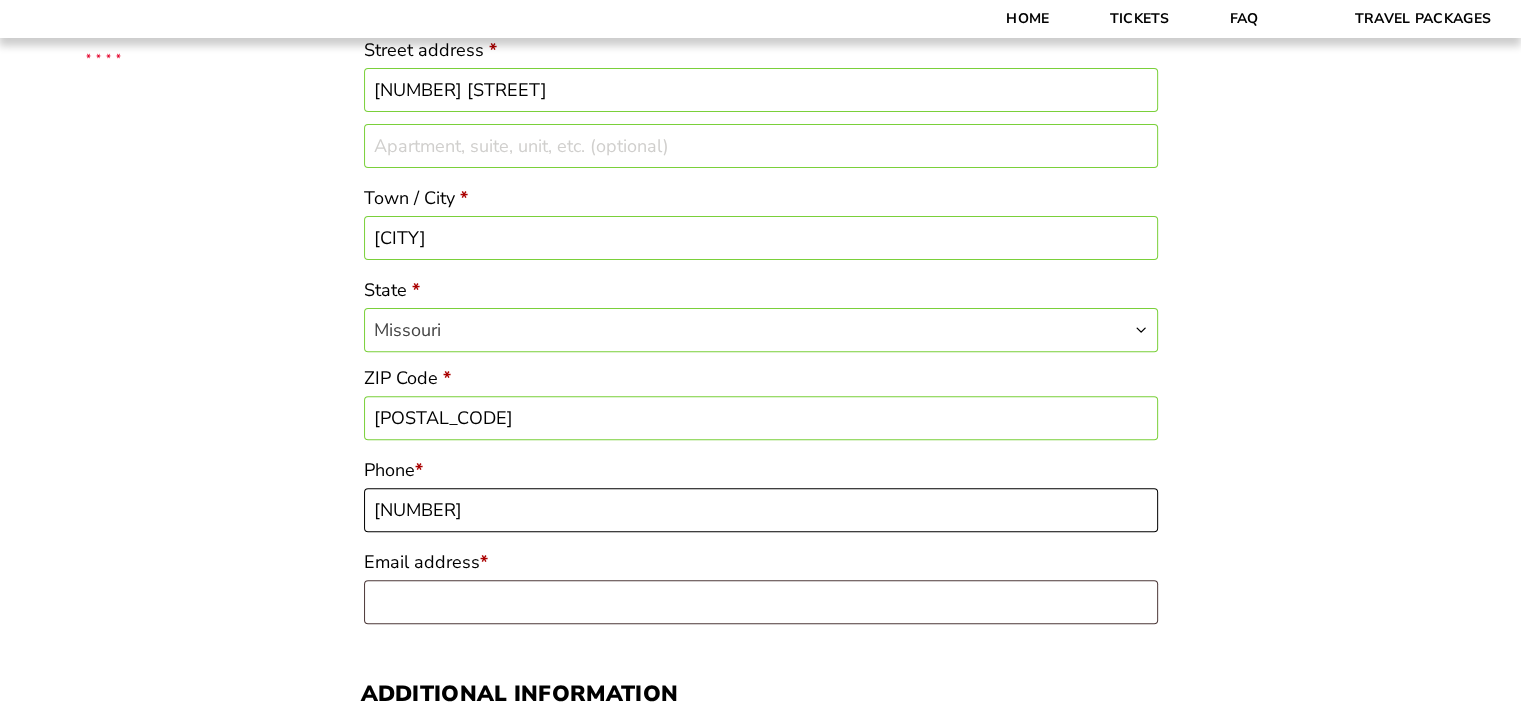type on "3143630364" 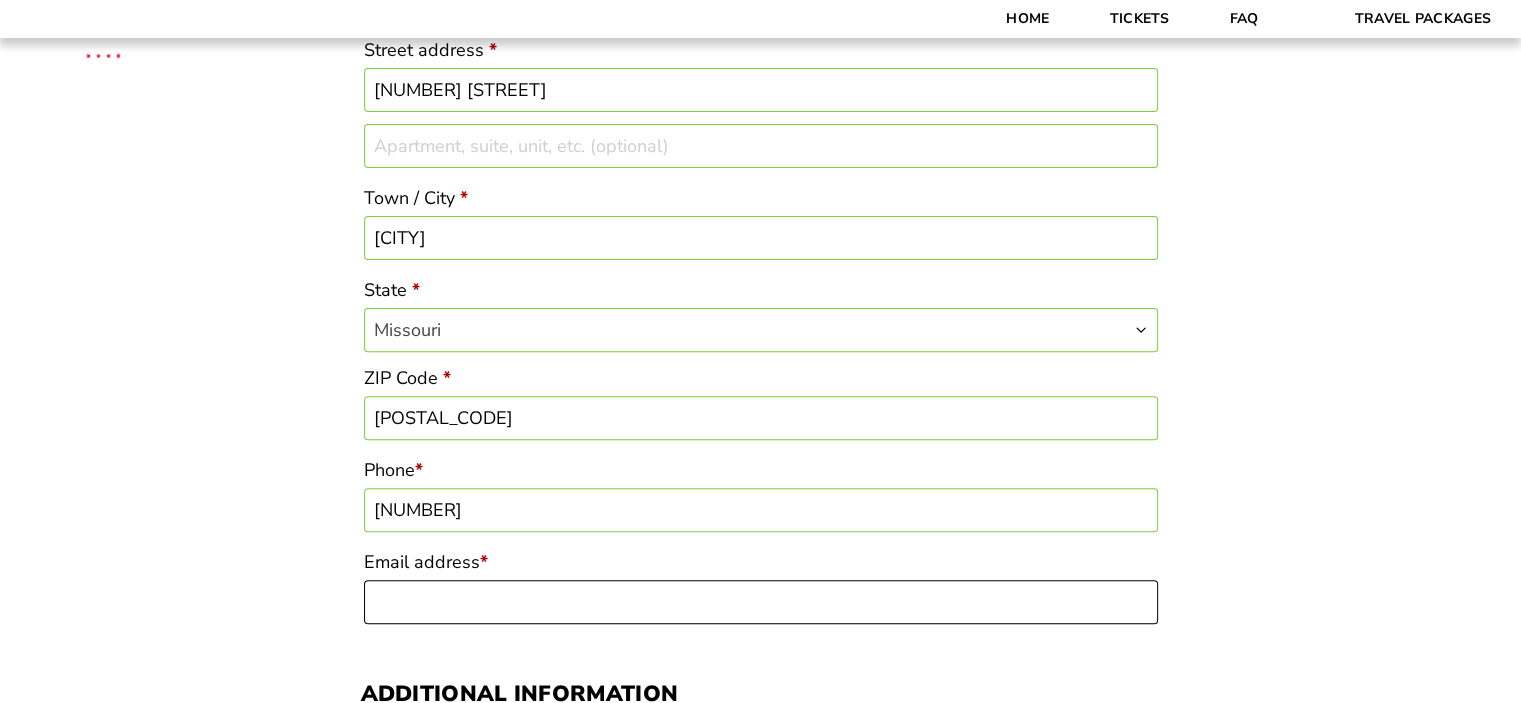 click on "Email address  *" at bounding box center (761, 602) 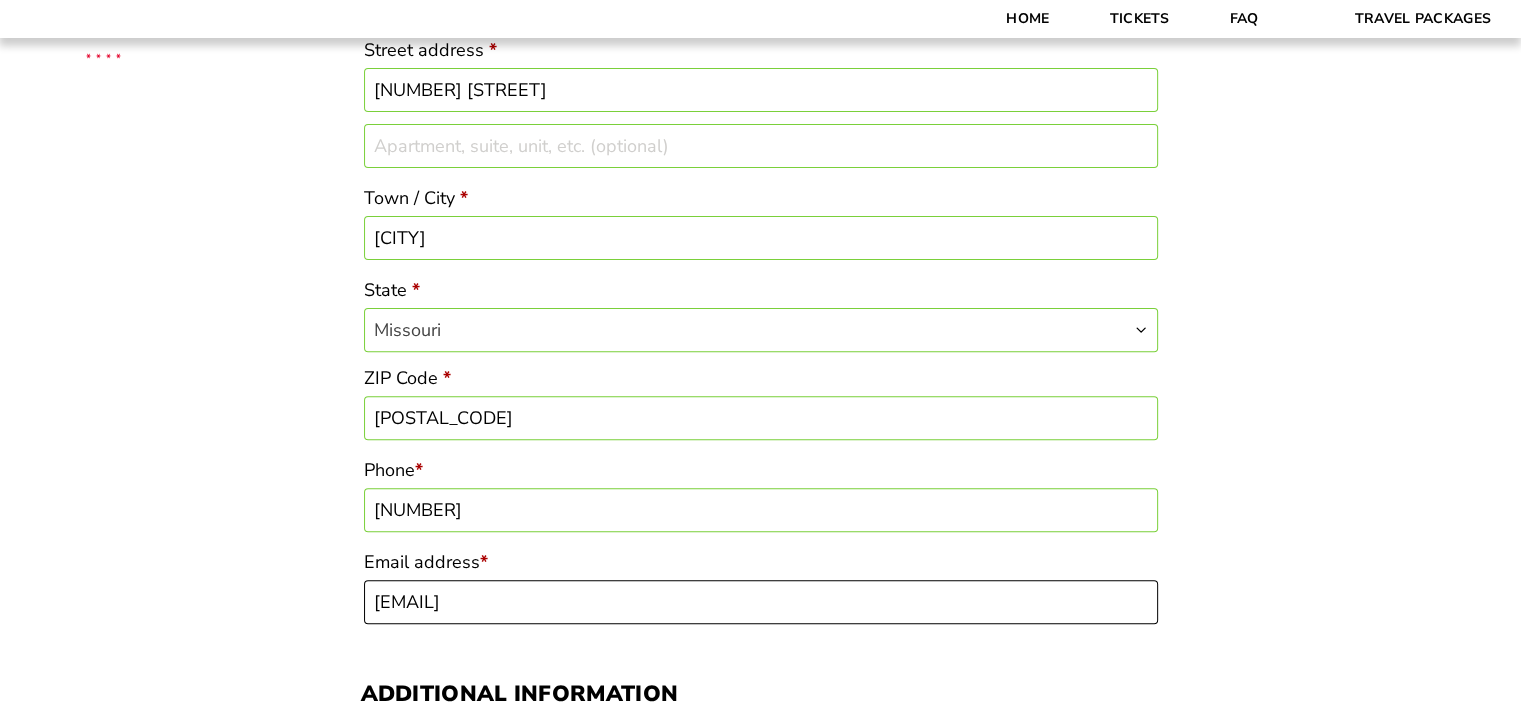 type on "[USERNAME]@[EXAMPLE.COM]" 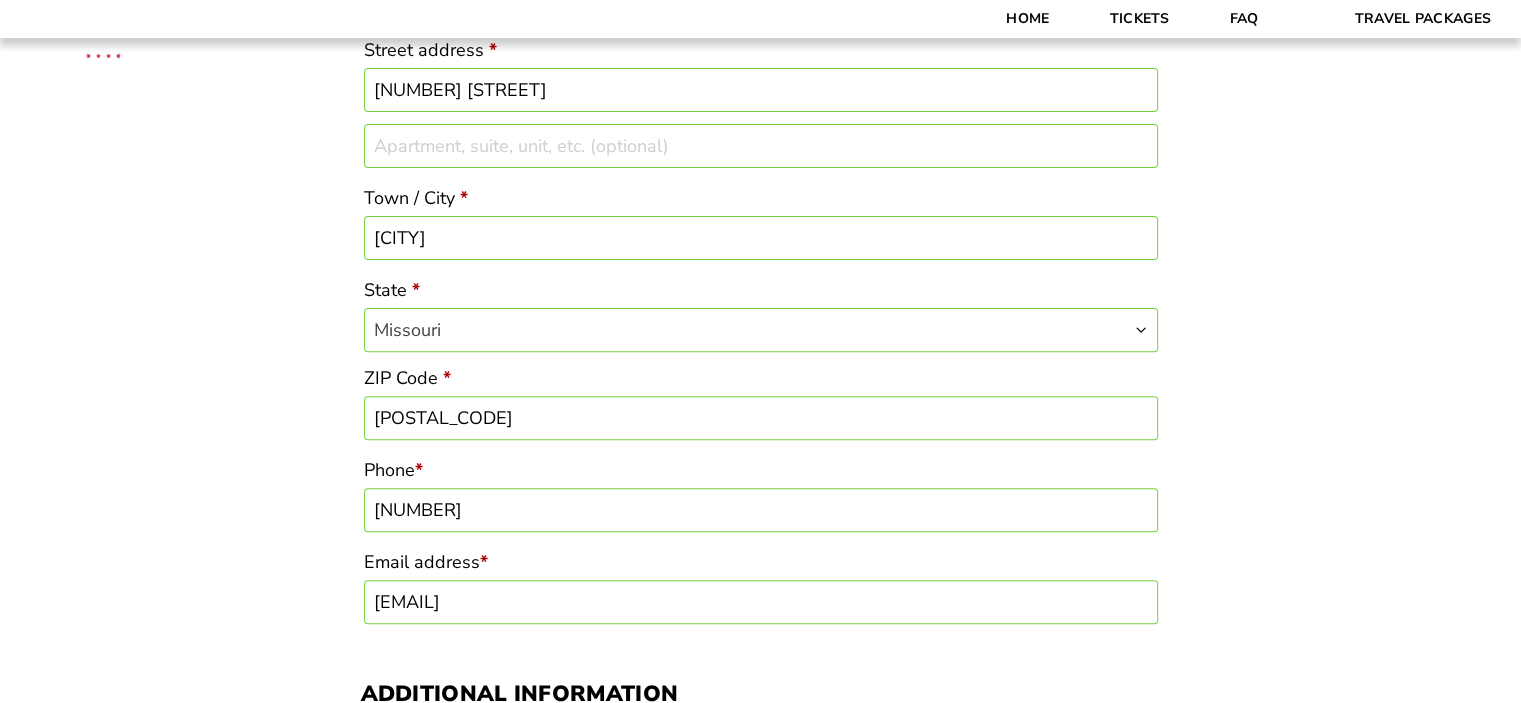 click on "Checkout
Discount Code:
Apply Code
Billing details
First name  * Eric Last name  * Messmer Company name  (optional) Country / Region  * Select a country / region… Afghanistan Åland Islands Albania Algeria American Samoa Andorra Angola Anguilla Antarctica Antigua and Barbuda Argentina Armenia Aruba Australia Austria Azerbaijan Bahamas Bahrain Bangladesh Barbados Belarus Belau Belgium Belize Benin Bermuda Bhutan Bolivia Bonaire, Saint Eustatius and Saba Bosnia and Herzegovina Botswana Bouvet Island Brazil British Indian Ocean Territory Brunei Bulgaria Burkina Faso Burundi Cambodia Cameroon Canada Cape Verde Cayman Islands Central African Republic Chad Chile China Christmas Island Cocos (Keeling) Islands Colombia Comoros Congo (Brazzaville) Congo (Kinshasa) Cook Islands Costa Rica Croatia Cuba Curaçao Cyprus Czech Republic Denmark Djibouti Dominica Ecuador Egypt *" at bounding box center (760, 788) 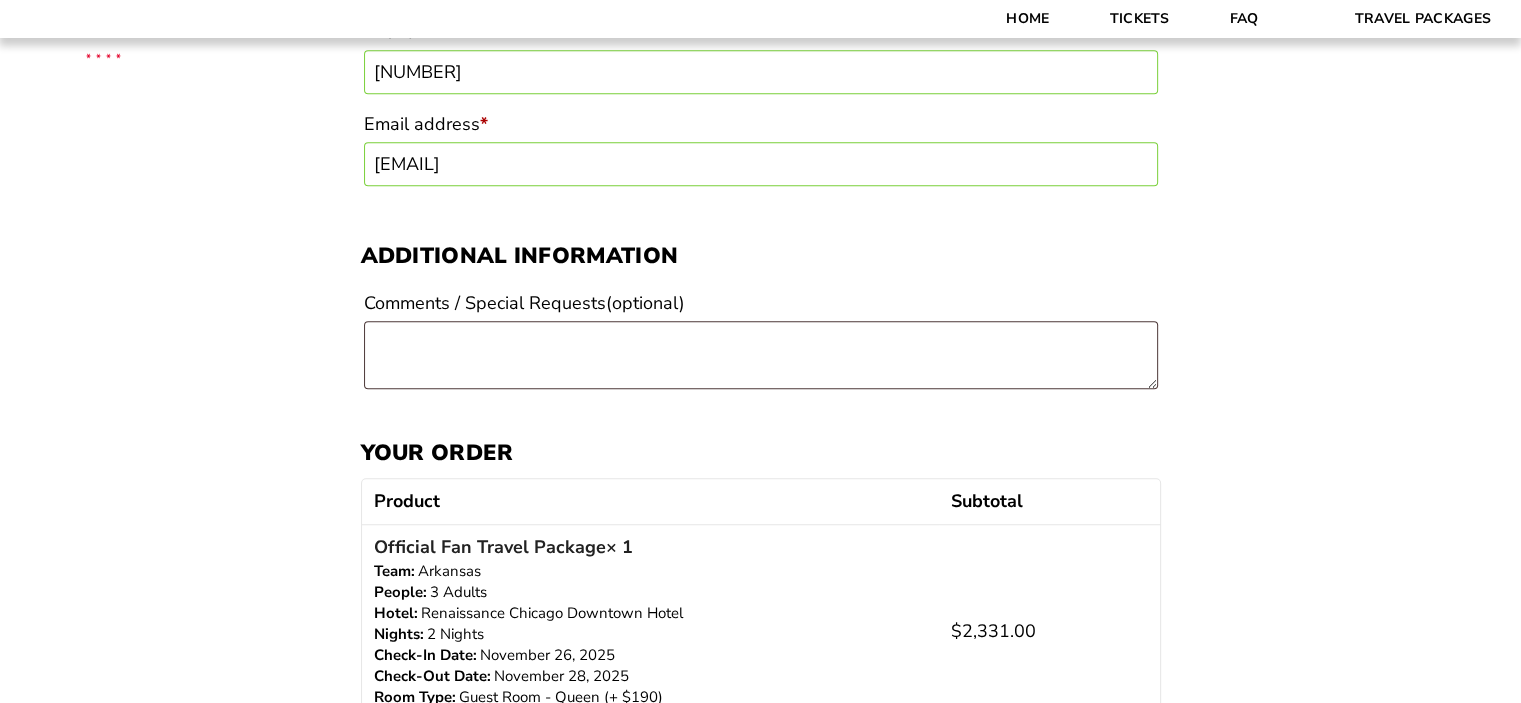 scroll, scrollTop: 1048, scrollLeft: 0, axis: vertical 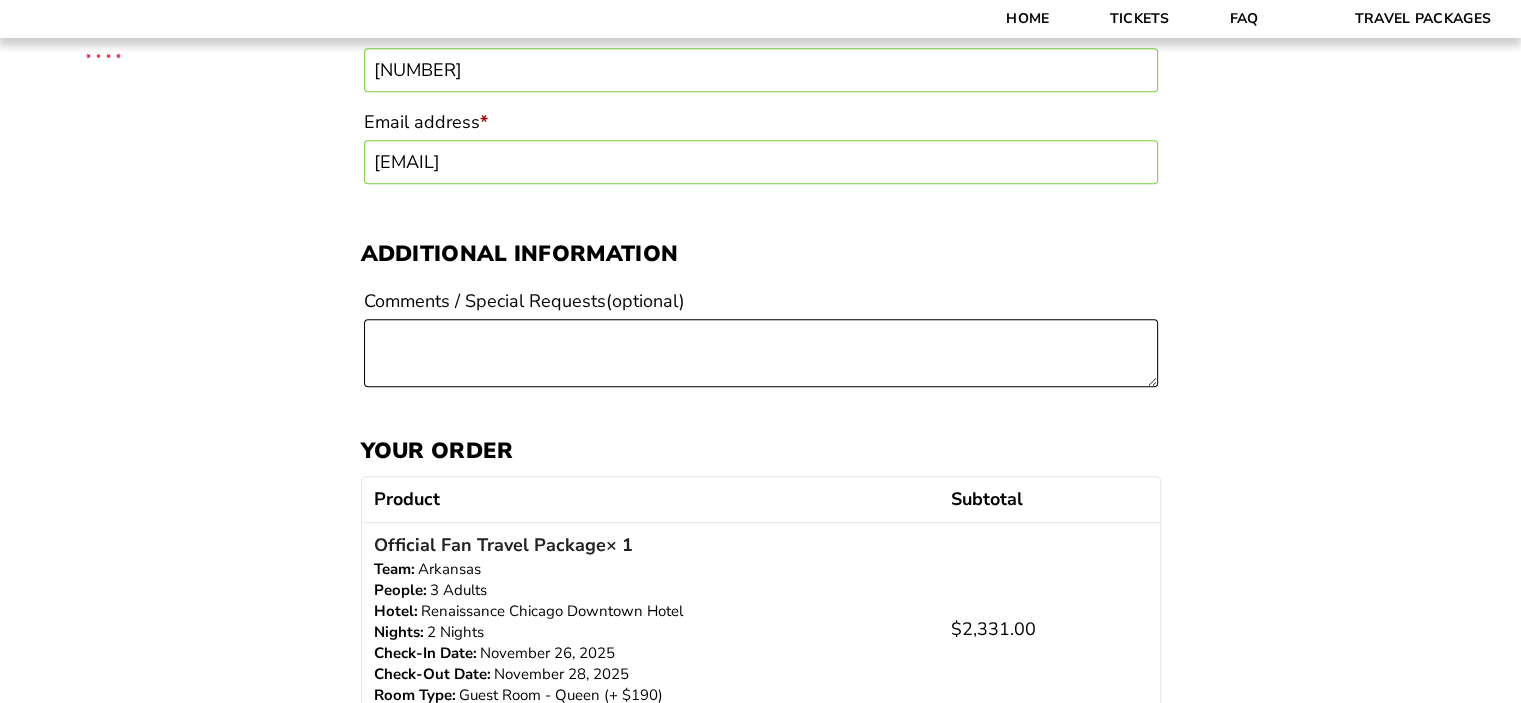 click on "Comments / Special Requests  (optional)" at bounding box center [761, 353] 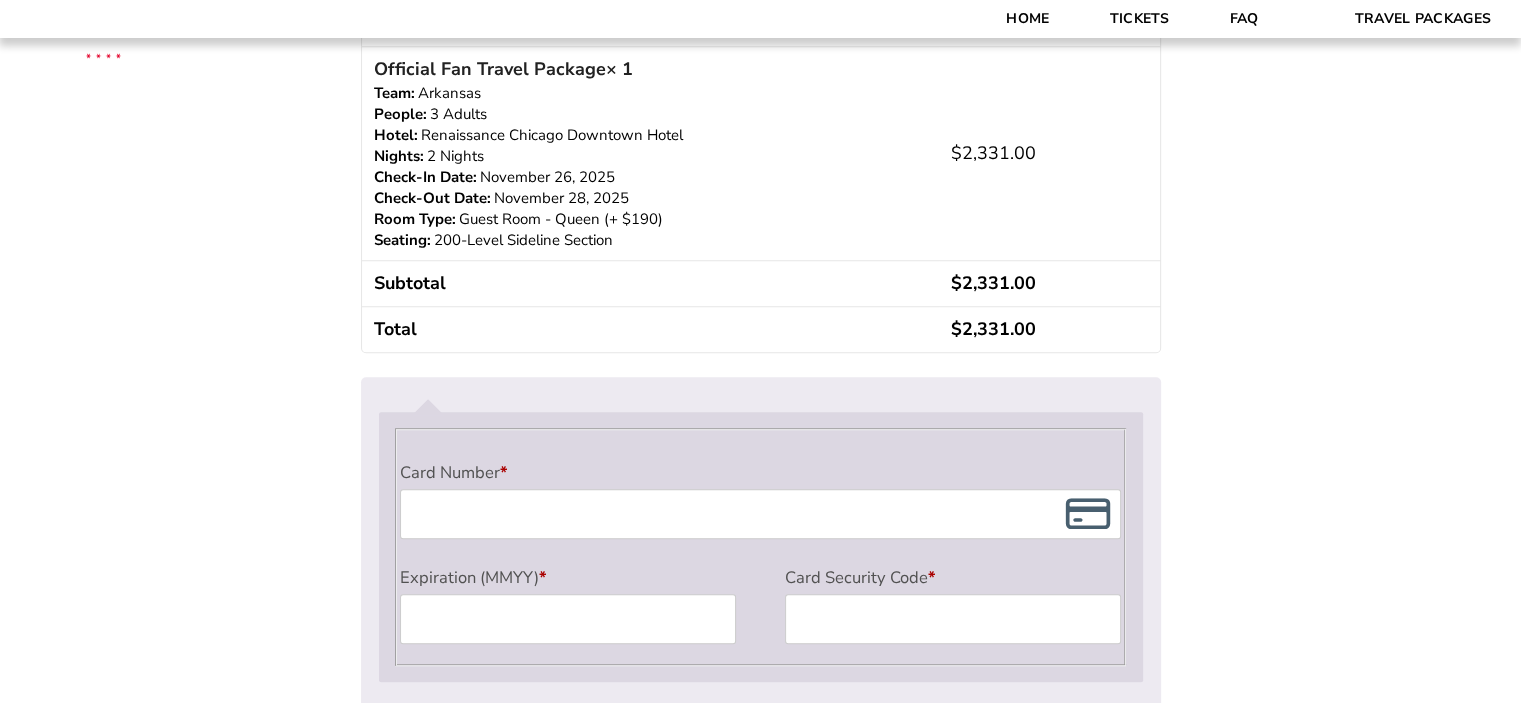scroll, scrollTop: 1516, scrollLeft: 0, axis: vertical 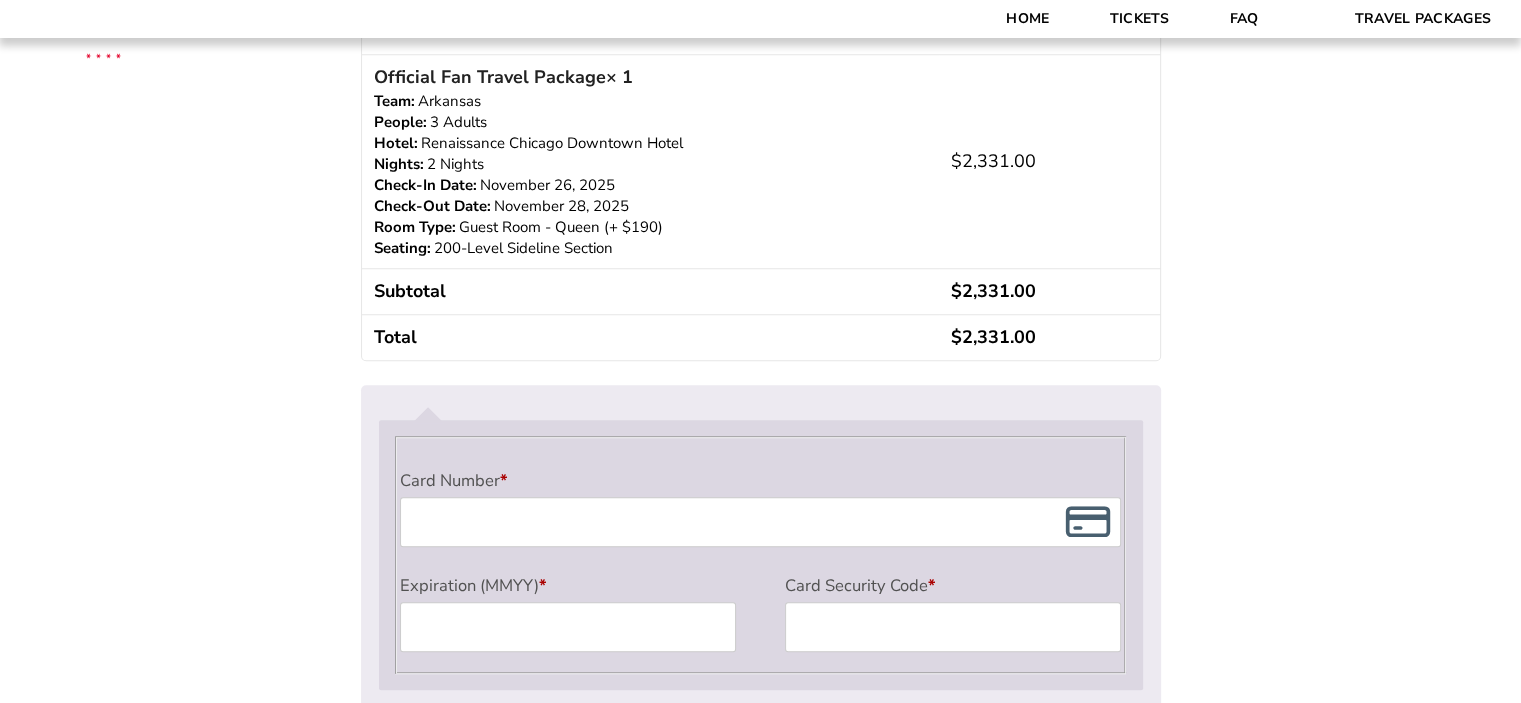 type on "Seats on aisle, if possible. Thanks." 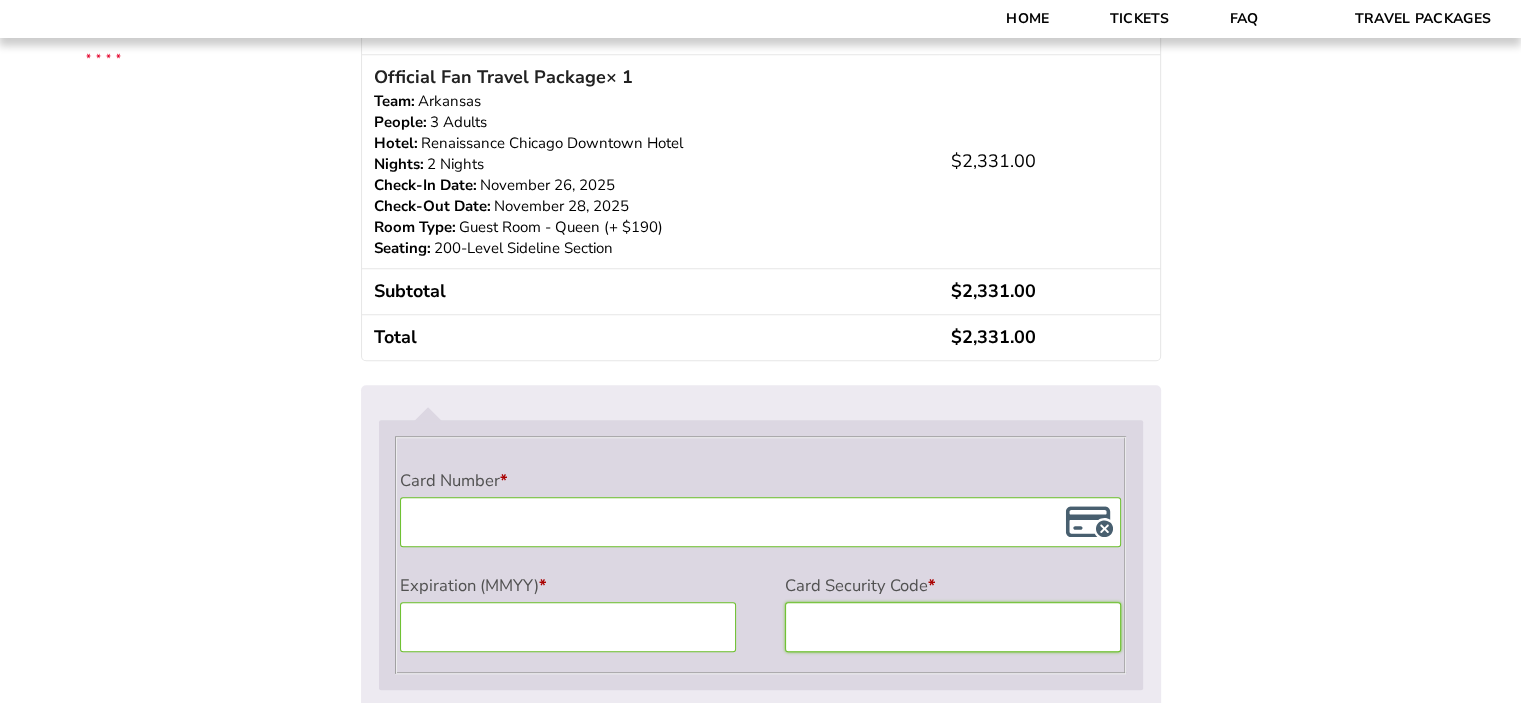 click on "Checkout
Discount Code:
Apply Code
Billing details
First name  * Eric Last name  * Messmer Company name  (optional) Country / Region  * Select a country / region… Afghanistan Åland Islands Albania Algeria American Samoa Andorra Angola Anguilla Antarctica Antigua and Barbuda Argentina Armenia Aruba Australia Austria Azerbaijan Bahamas Bahrain Bangladesh Barbados Belarus Belau Belgium Belize Benin Bermuda Bhutan Bolivia Bonaire, Saint Eustatius and Saba Bosnia and Herzegovina Botswana Bouvet Island Brazil British Indian Ocean Territory Brunei Bulgaria Burkina Faso Burundi Cambodia Cameroon Canada Cape Verde Cayman Islands Central African Republic Chad Chile China Christmas Island Cocos (Keeling) Islands Colombia Comoros Congo (Brazzaville) Congo (Kinshasa) Cook Islands Costa Rica Croatia Cuba Curaçao Cyprus Czech Republic Denmark Djibouti Dominica Ecuador Egypt *" at bounding box center [760, -120] 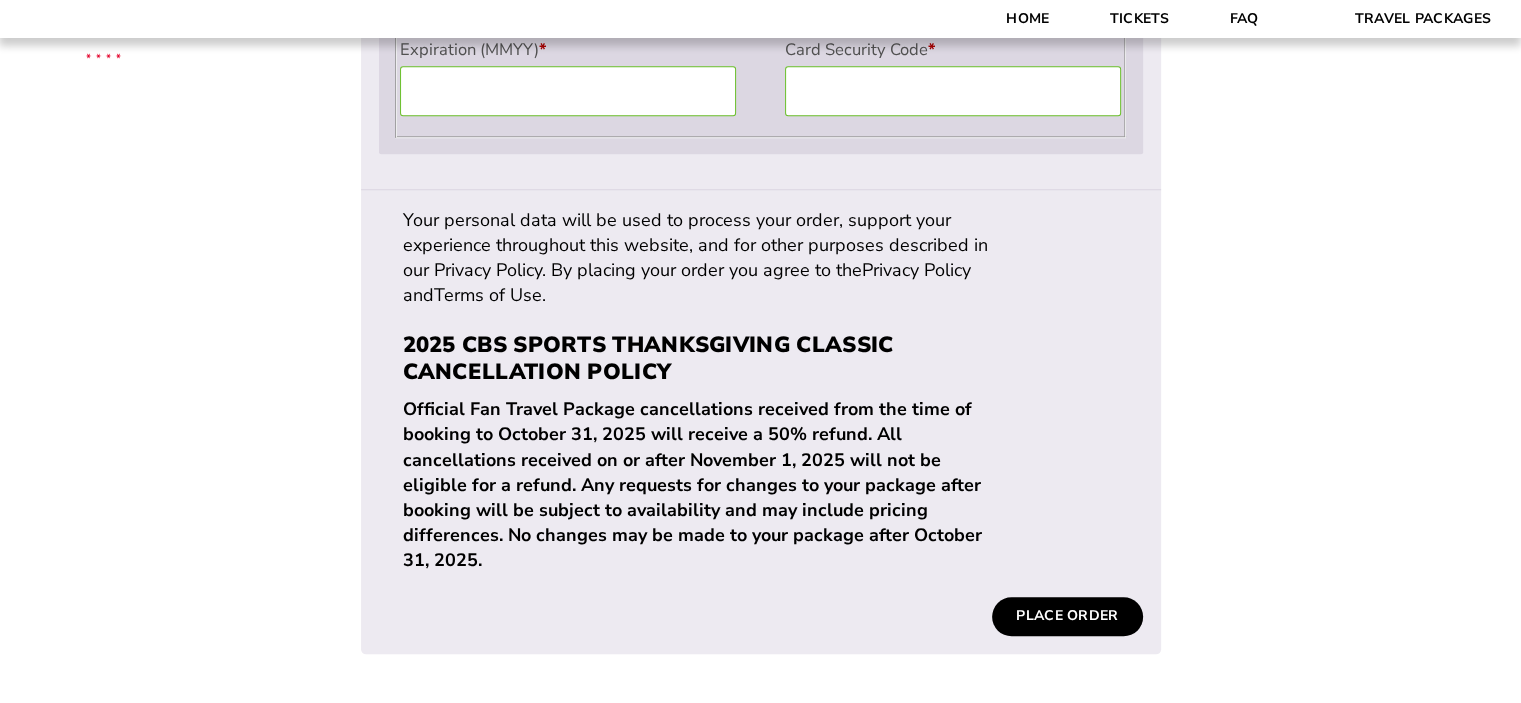 scroll, scrollTop: 2071, scrollLeft: 0, axis: vertical 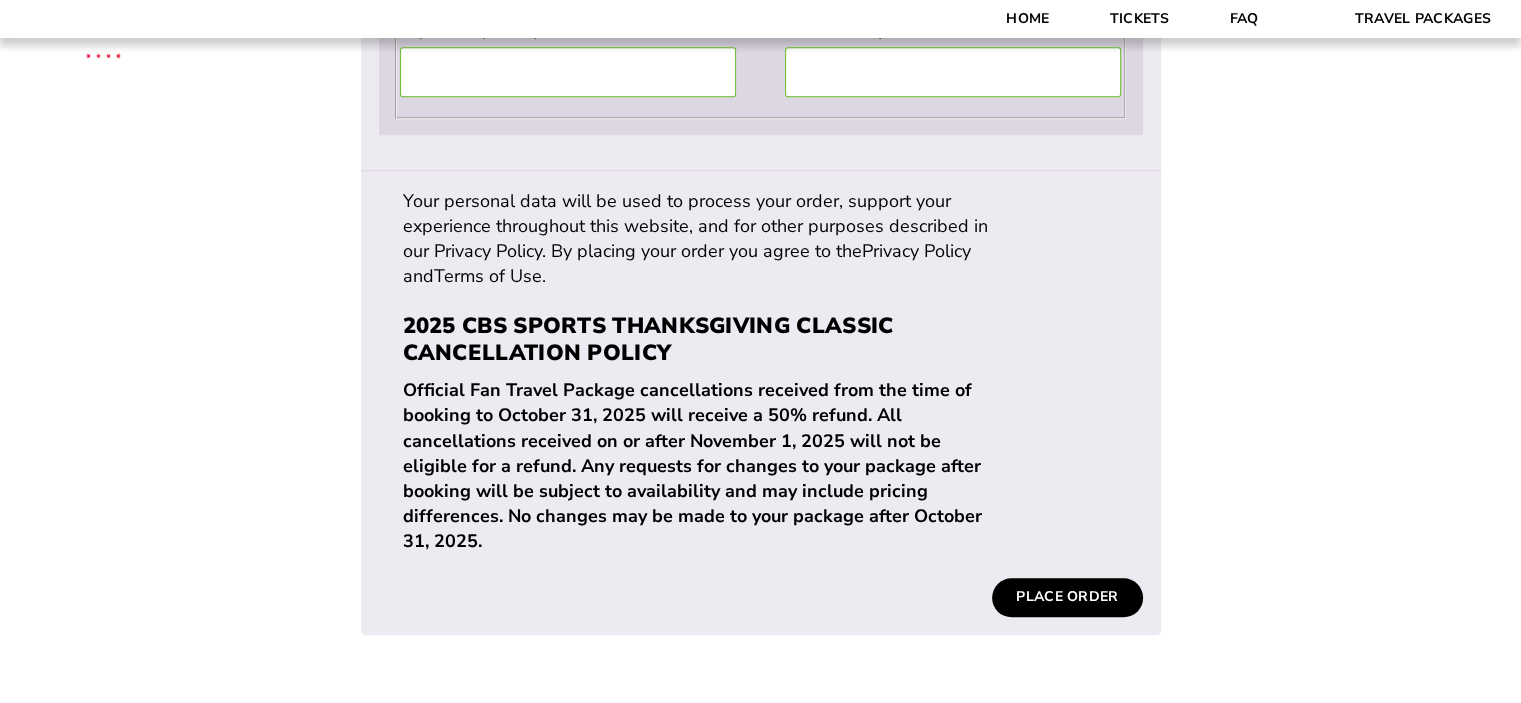 click on "Place order" at bounding box center (1067, 597) 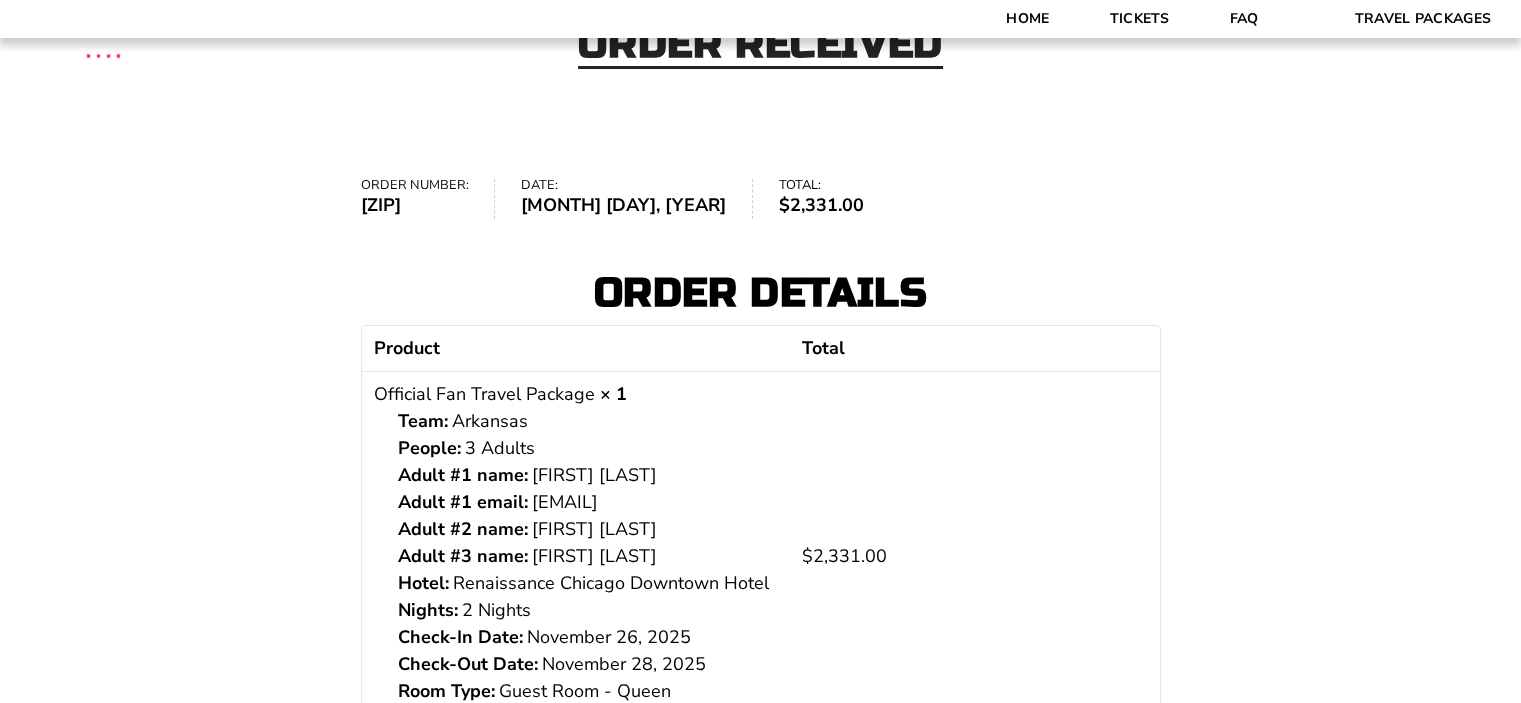 scroll, scrollTop: 156, scrollLeft: 0, axis: vertical 